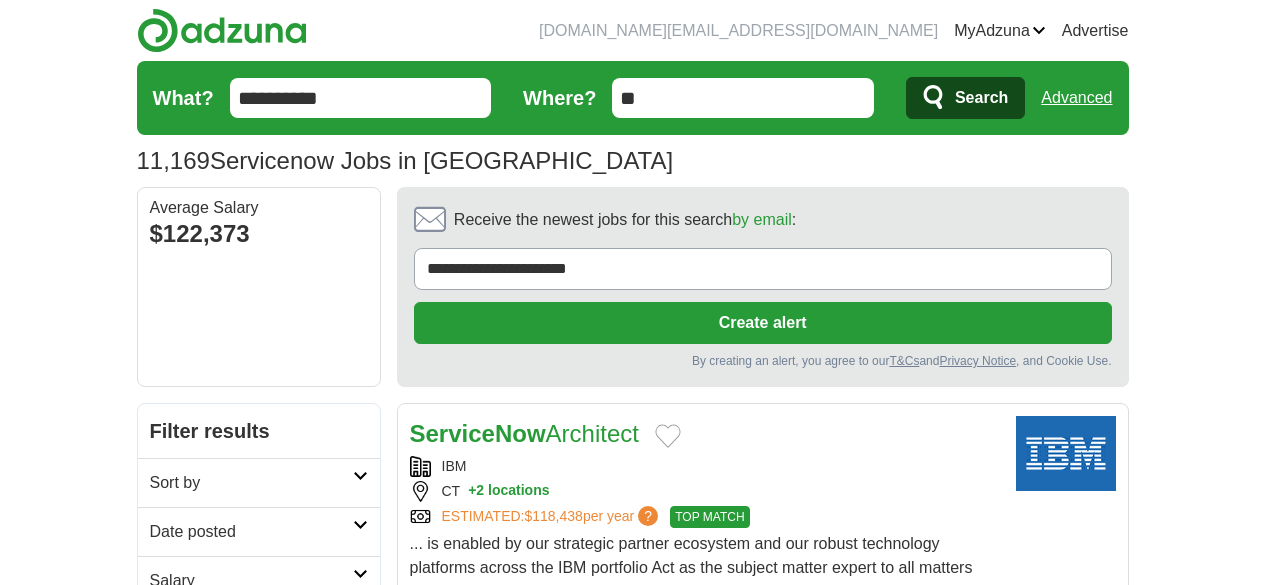 scroll, scrollTop: 120, scrollLeft: 0, axis: vertical 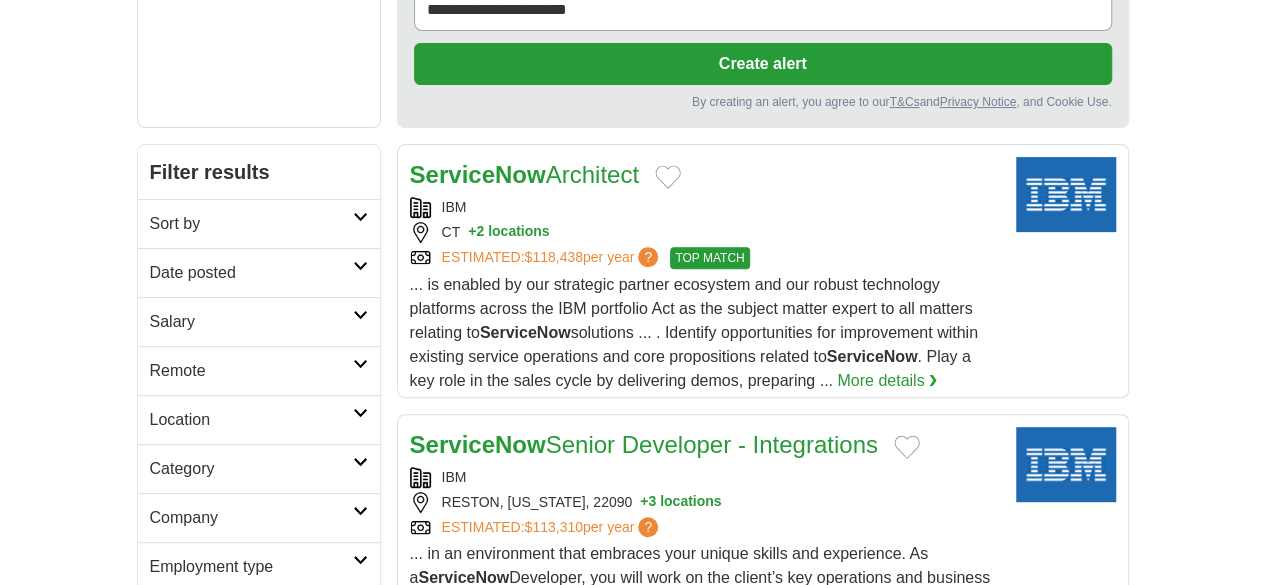click on "Date posted" at bounding box center [251, 273] 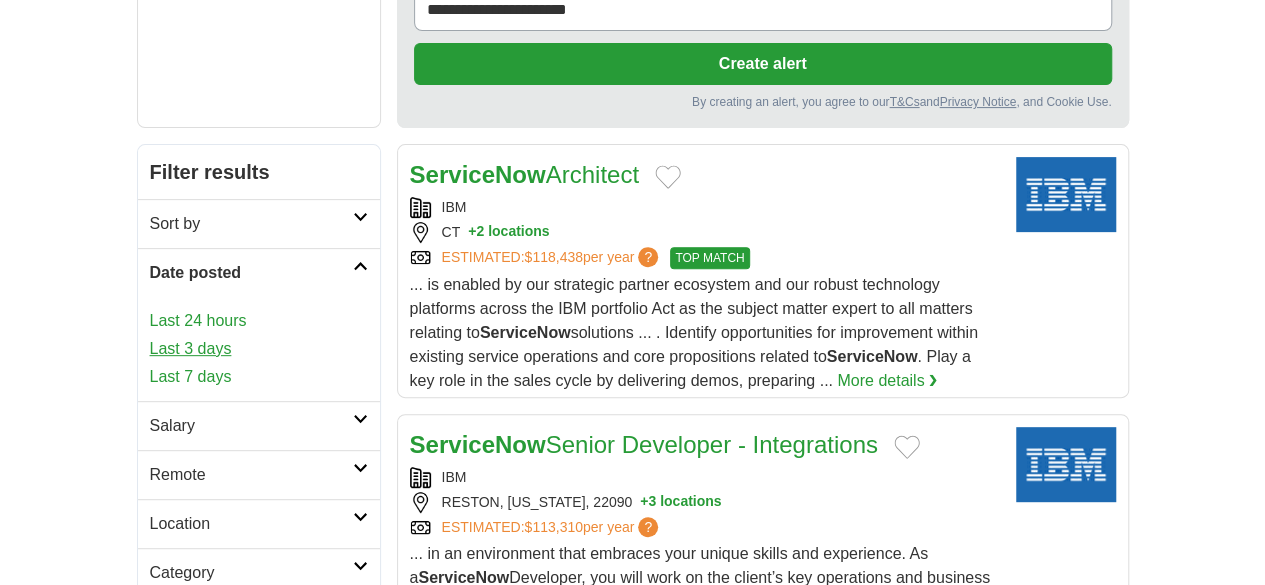 click on "Last 3 days" at bounding box center (259, 349) 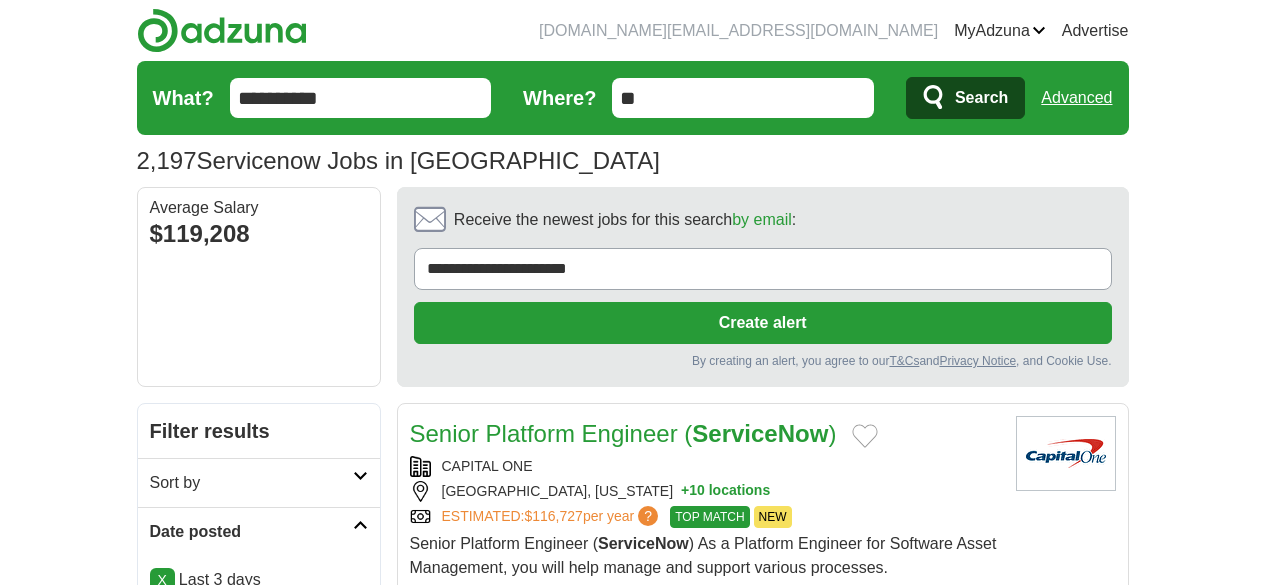scroll, scrollTop: 254, scrollLeft: 0, axis: vertical 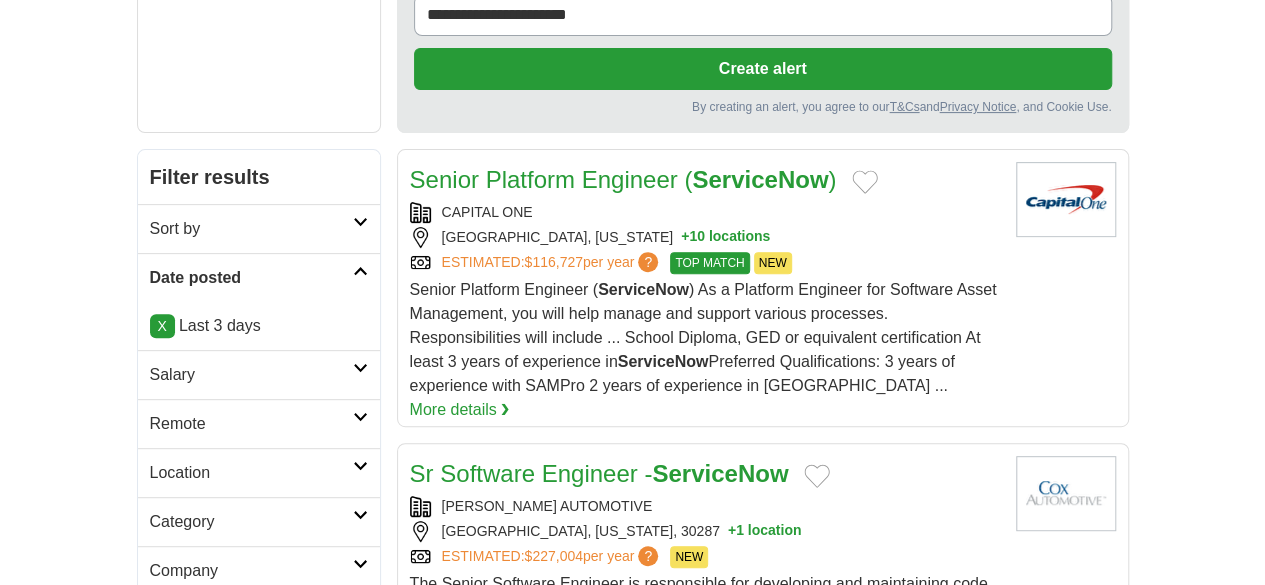 click on "Remote" at bounding box center [251, 424] 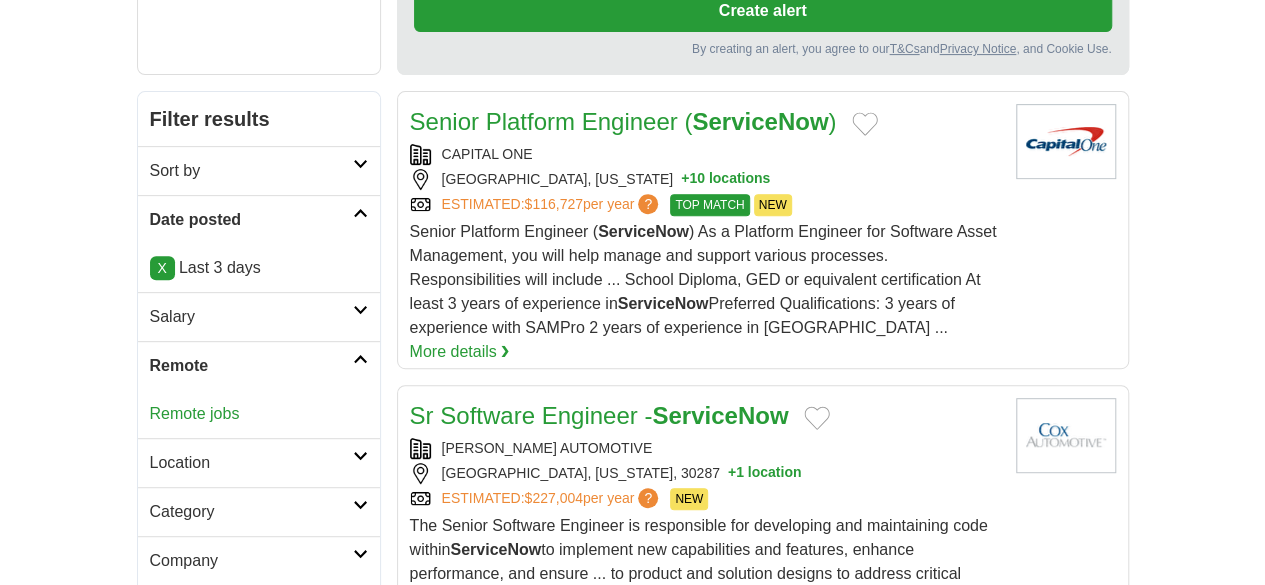 scroll, scrollTop: 314, scrollLeft: 0, axis: vertical 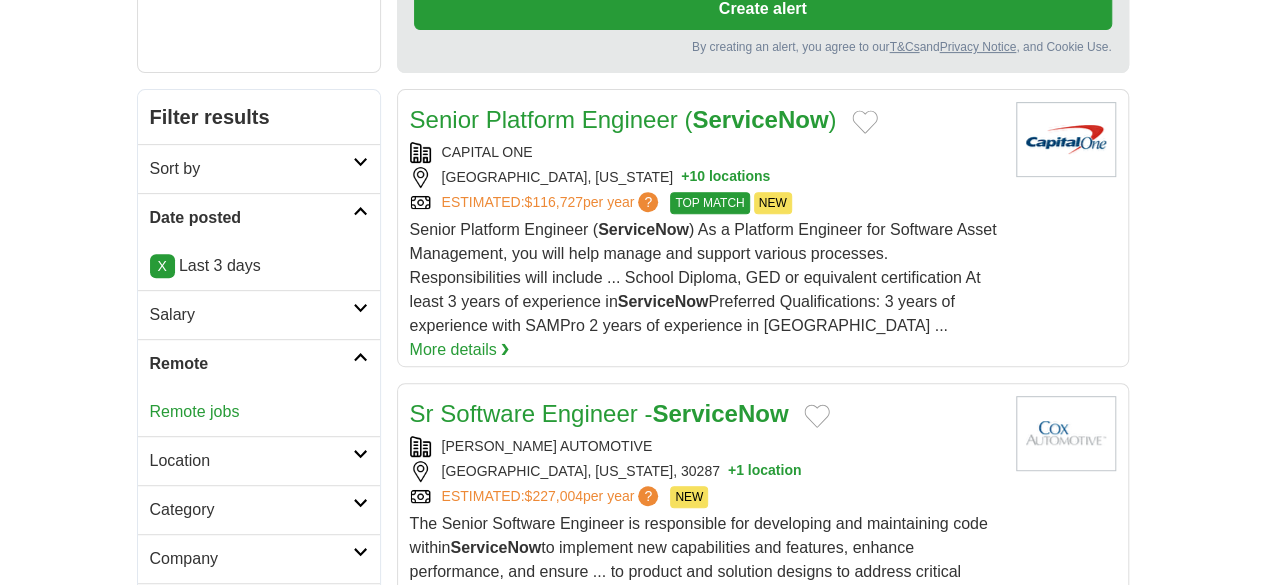 click on "Remote jobs" at bounding box center (259, 412) 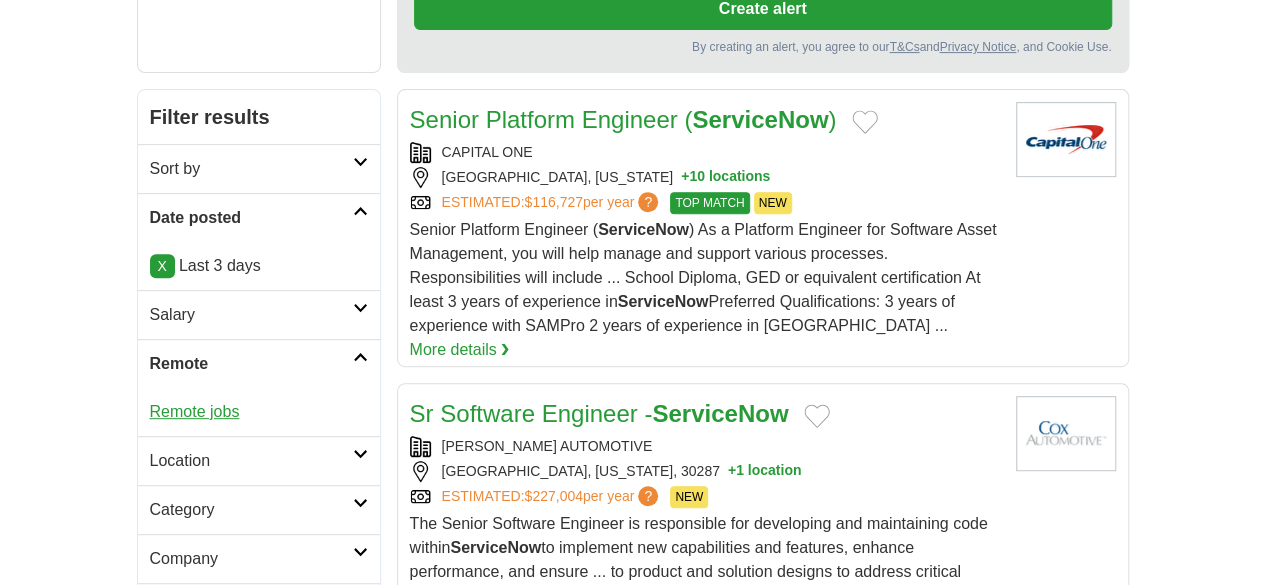 click on "Remote jobs" at bounding box center (195, 411) 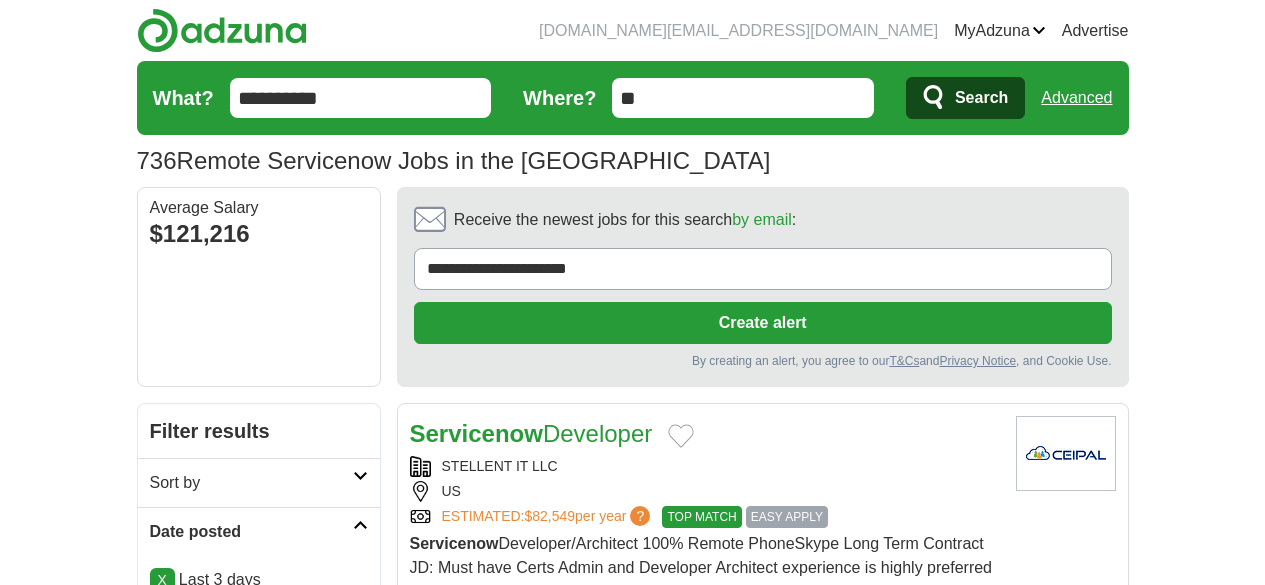 scroll, scrollTop: 0, scrollLeft: 0, axis: both 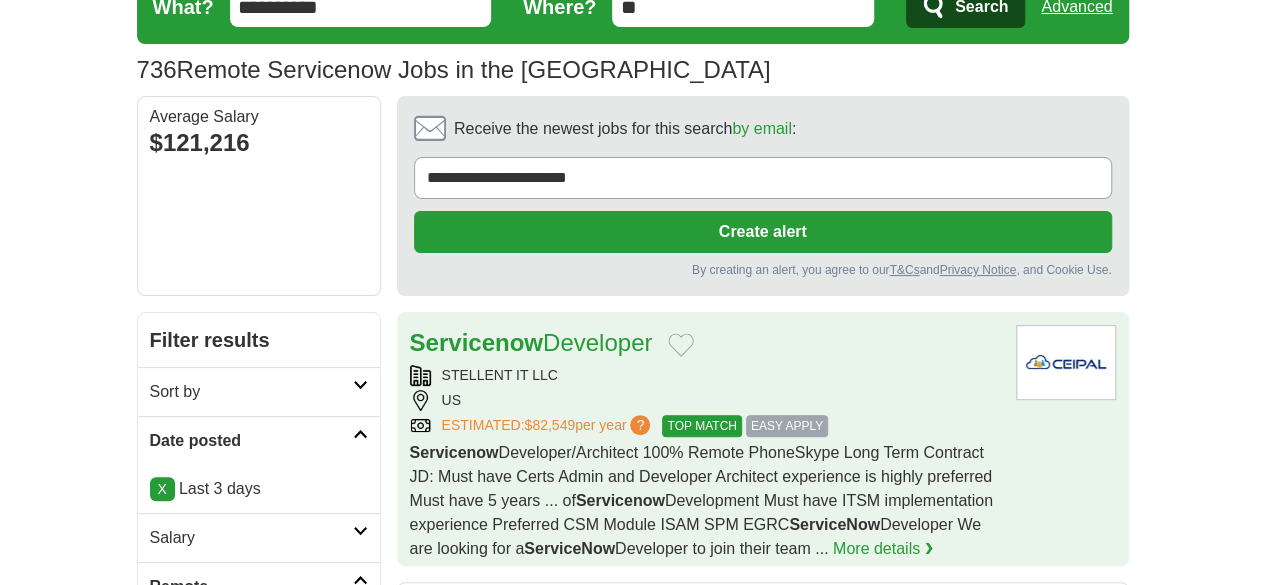 click on "STELLENT IT LLC" at bounding box center [705, 375] 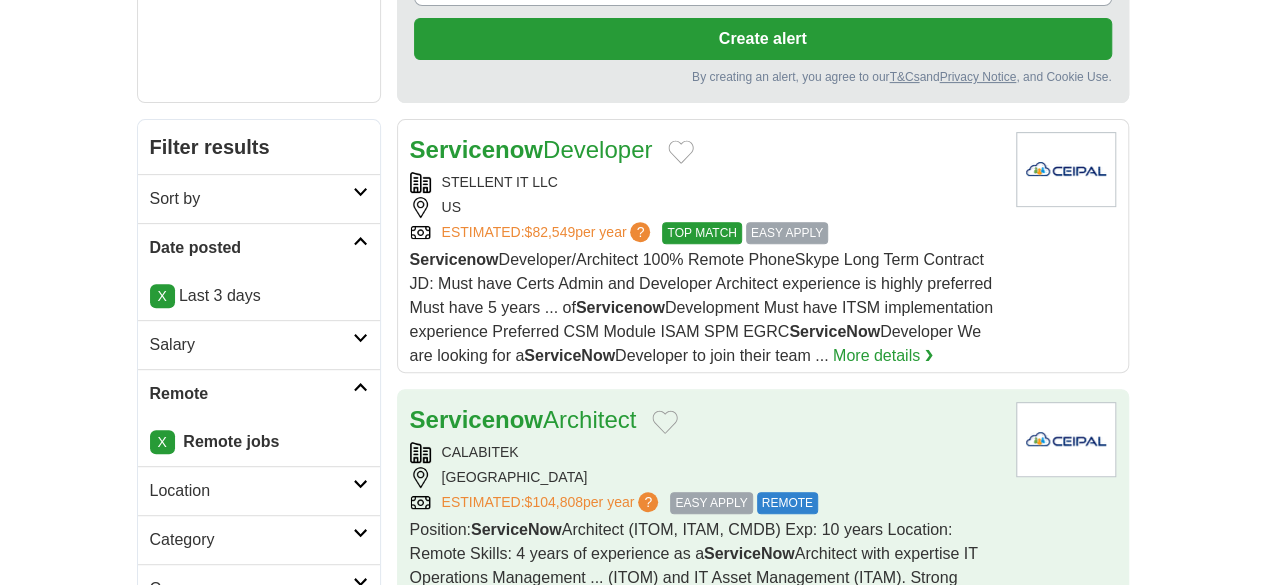 scroll, scrollTop: 288, scrollLeft: 0, axis: vertical 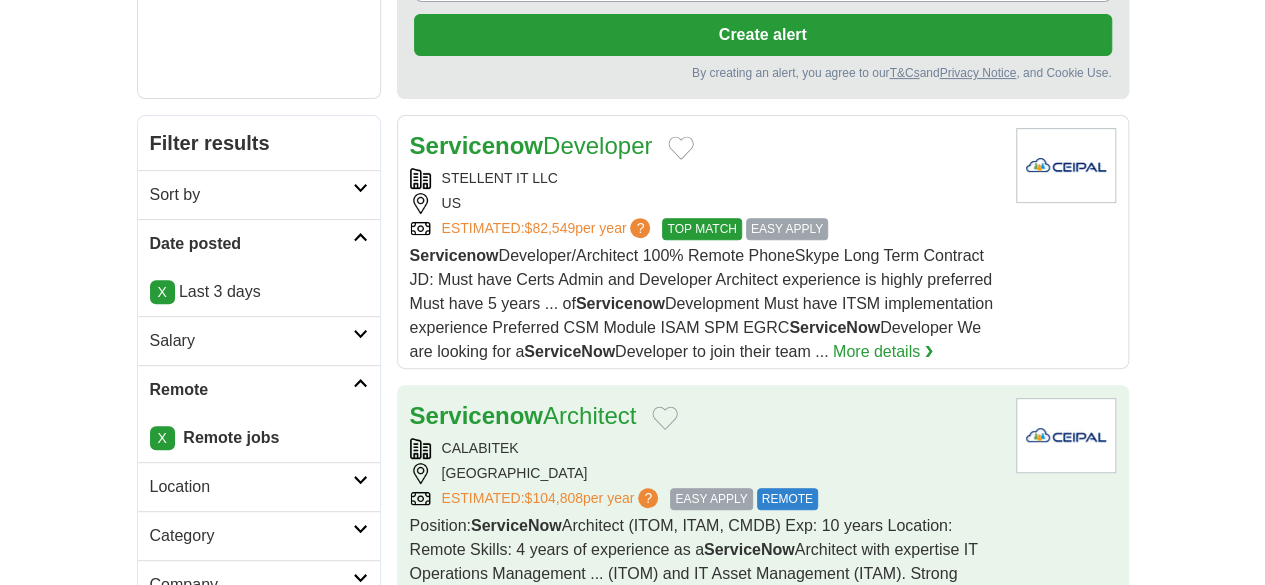 click on "[GEOGRAPHIC_DATA]" at bounding box center (705, 473) 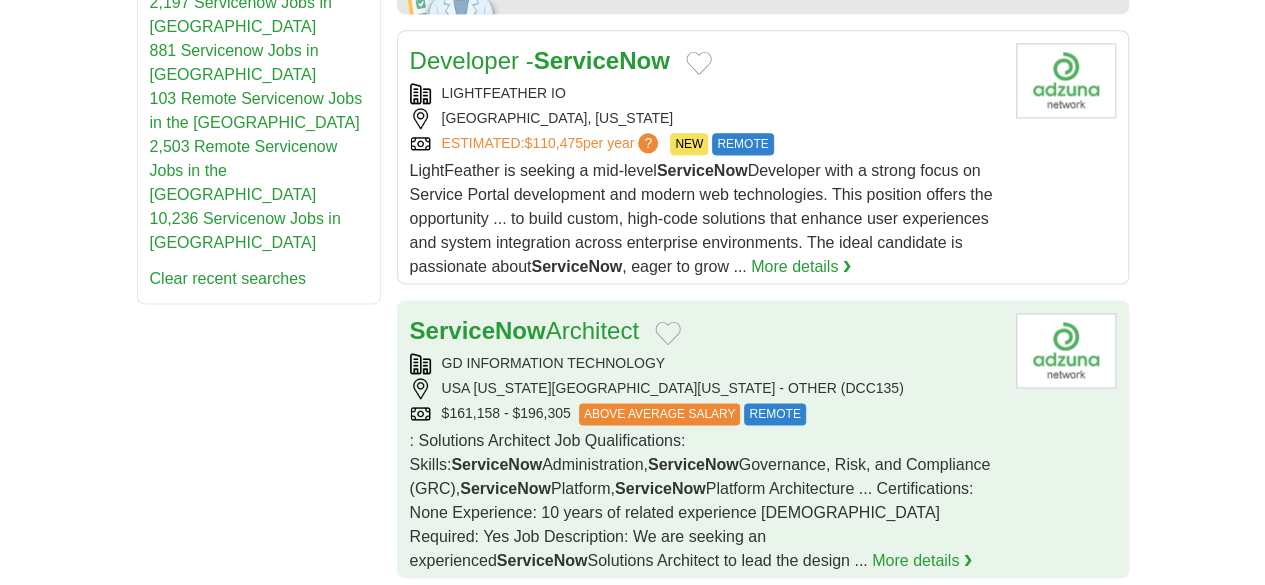 scroll, scrollTop: 1267, scrollLeft: 0, axis: vertical 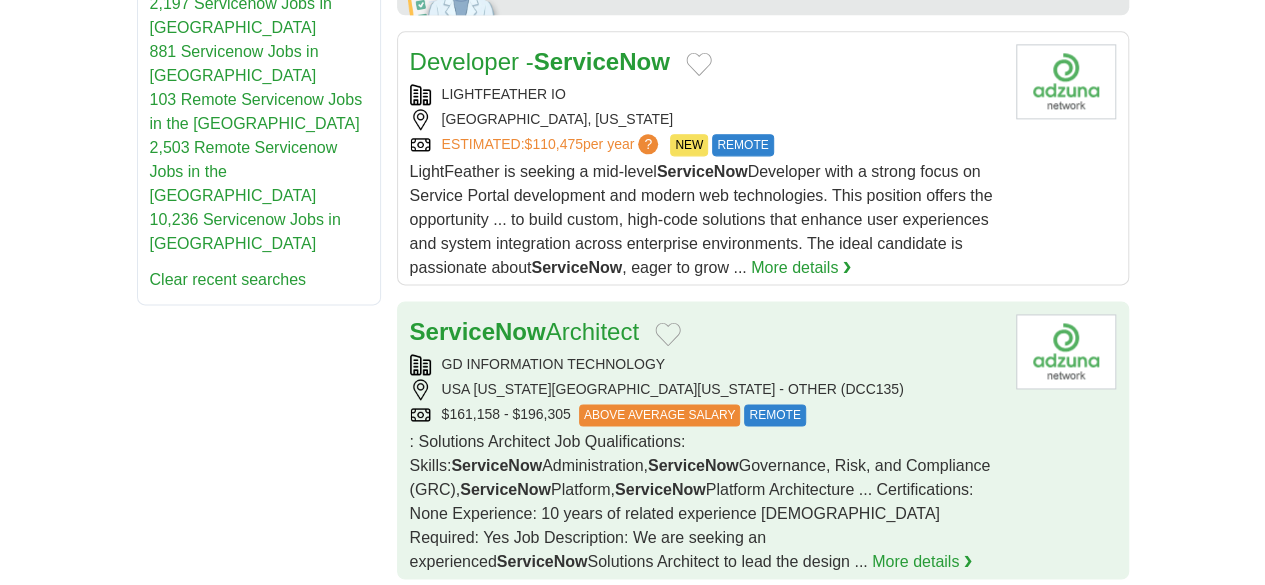 click on "GD INFORMATION TECHNOLOGY
USA DISTRICT OF COLUMBIA WASHINGTON - OTHER (DCC135)
$161,158 - $196,305
ABOVE AVERAGE SALARY REMOTE" at bounding box center [705, 390] 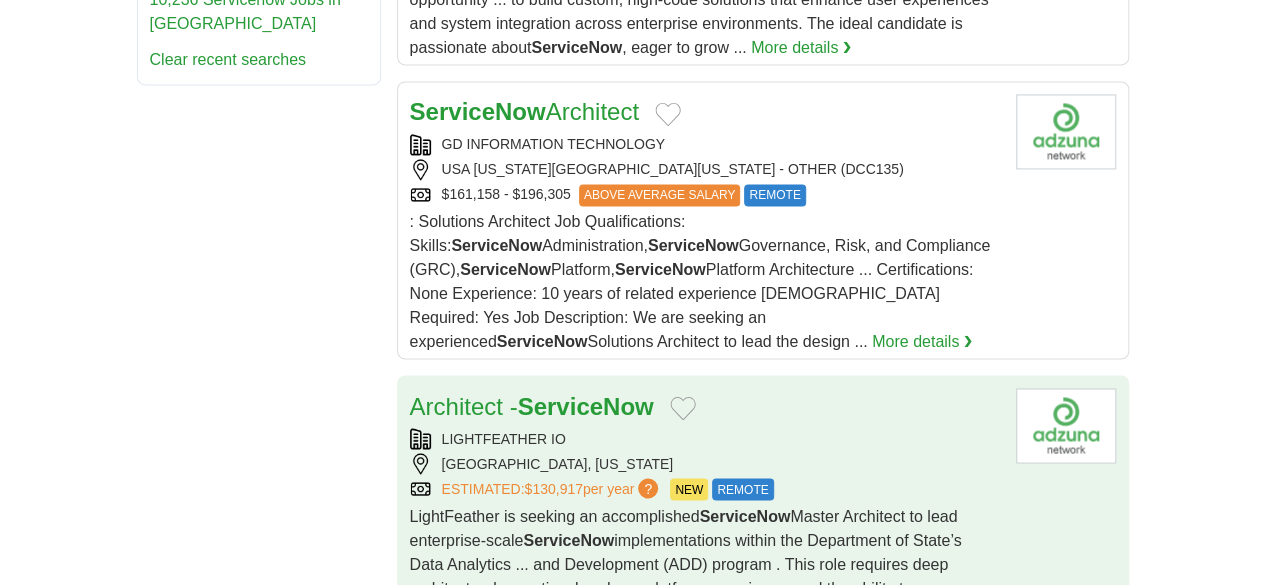 scroll 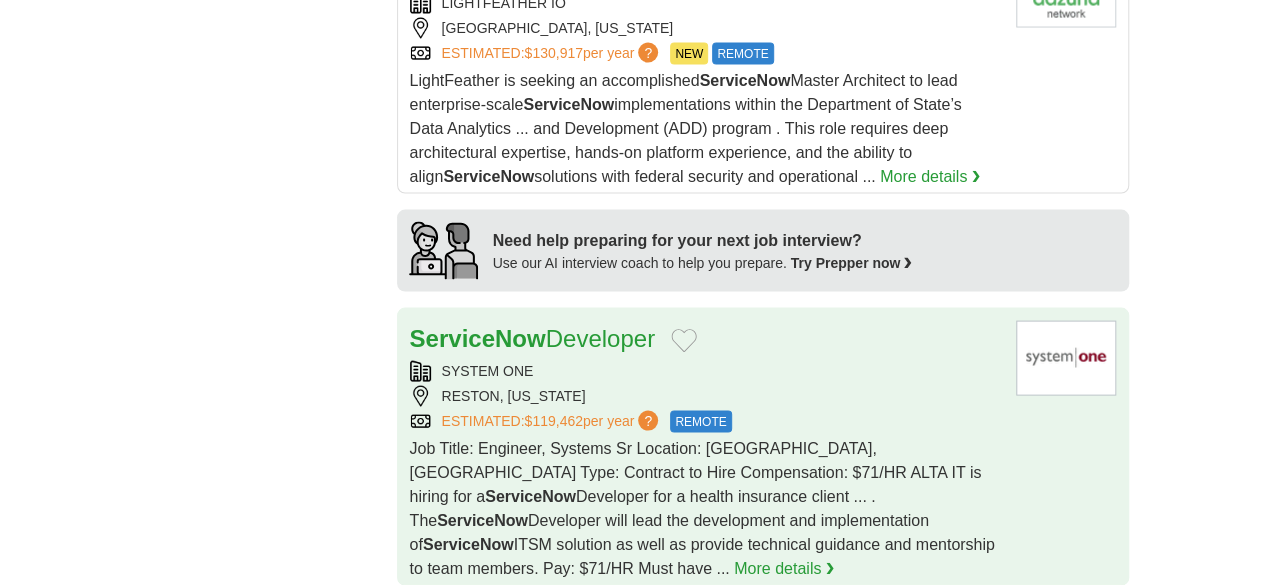 click on "SYSTEM ONE" at bounding box center (705, 371) 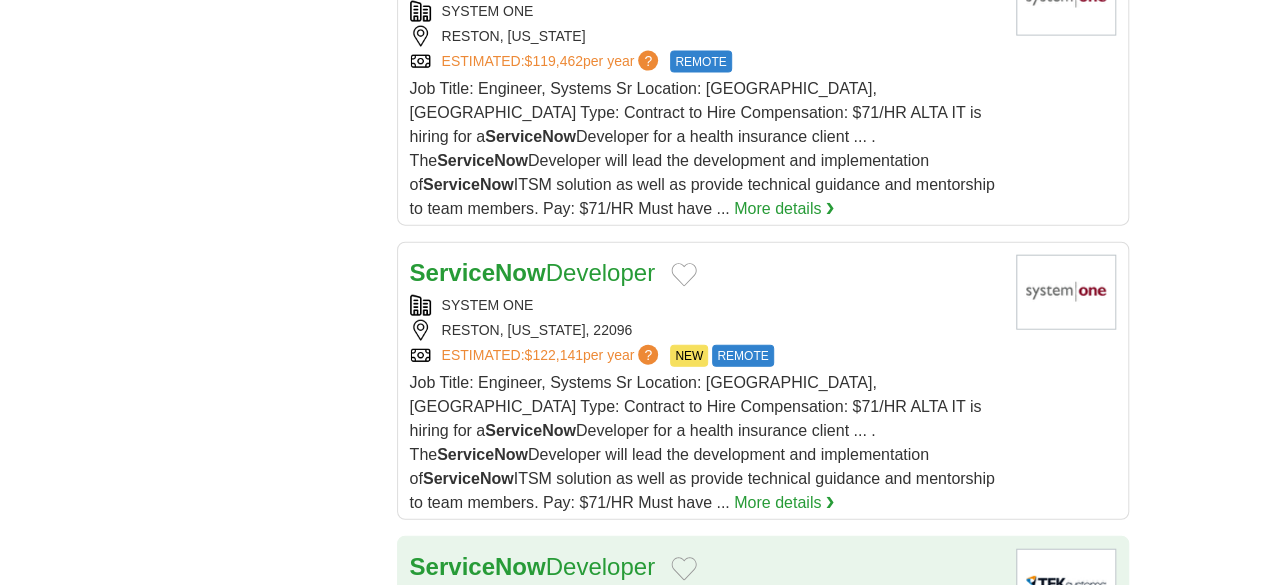 click on "ServiceNow  Developer" at bounding box center [705, 567] 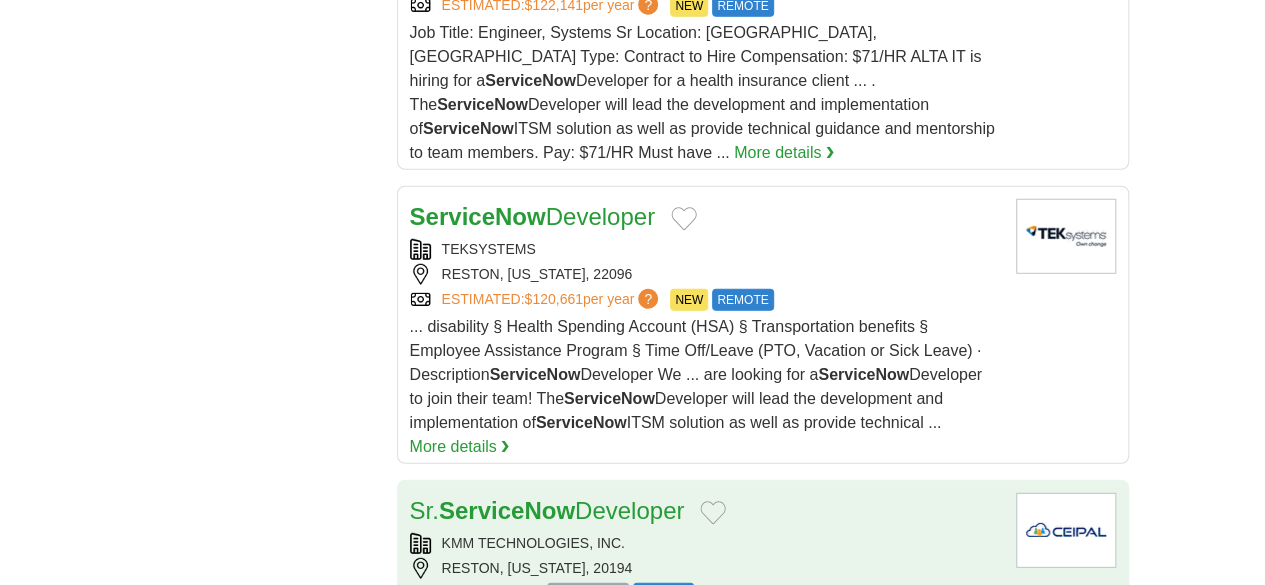 click on "RESTON, VIRGINIA, 20194" at bounding box center [705, 568] 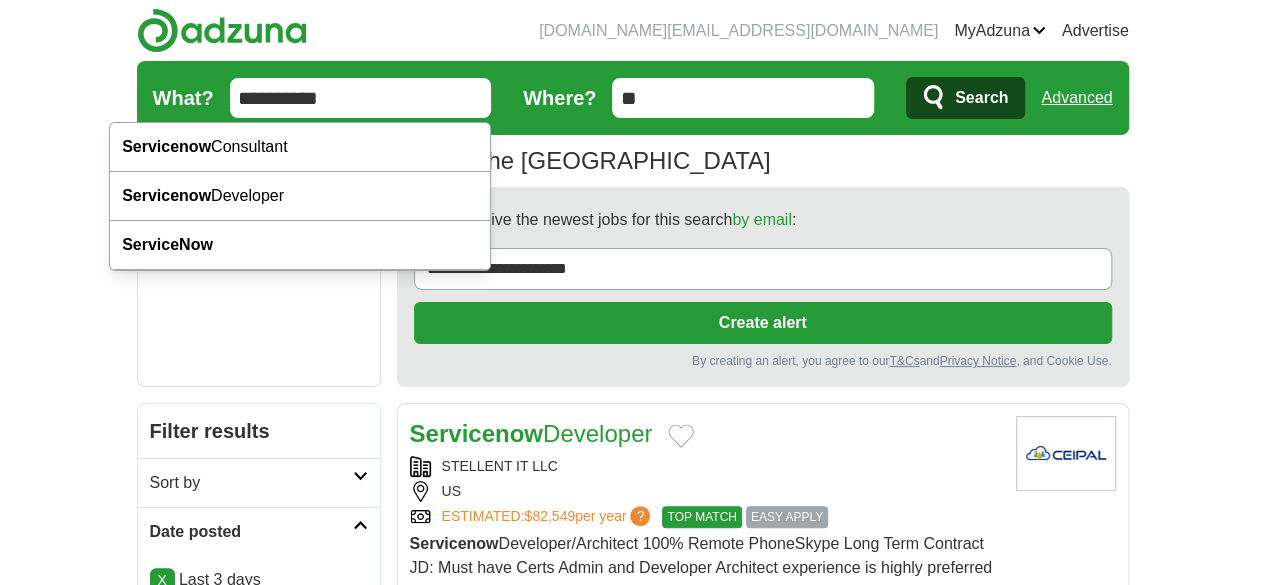 click on "**********" at bounding box center [361, 98] 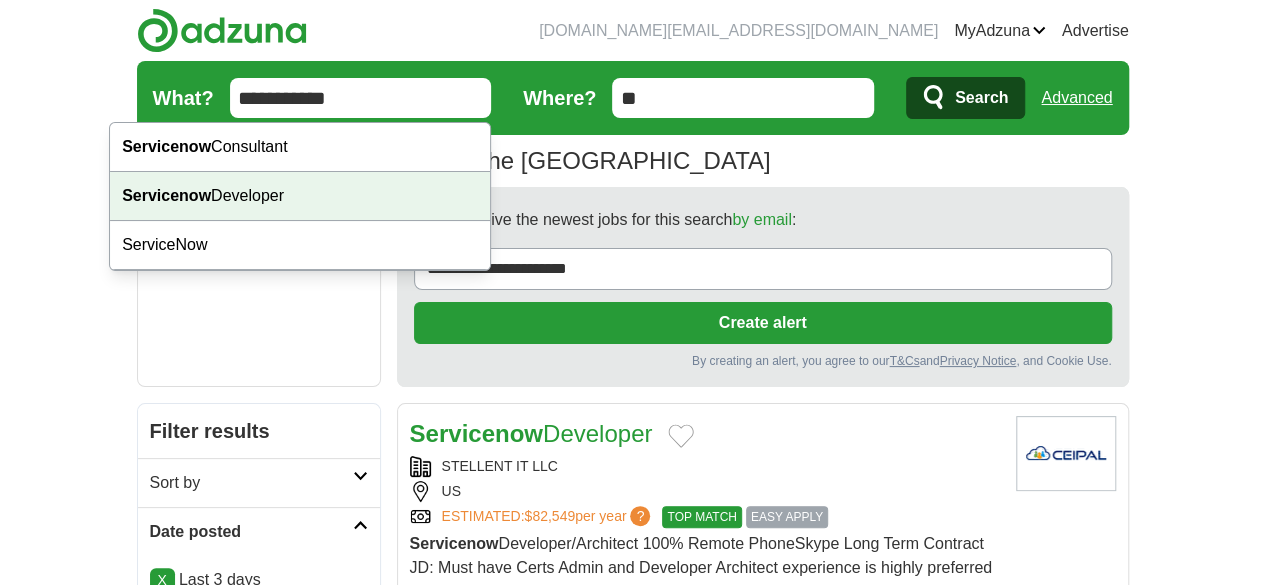 click on "evanadams.dev@gmail.com
MyAdzuna
Alerts
Favorites
Resumes
ApplyIQ
Preferences
Posted jobs
Logout
Advertise
736
Remote Servicenow Jobs in the US
Salary
Salary
Select a salary range
Salary from
from $10,000
from $20,000" at bounding box center [632, 2494] 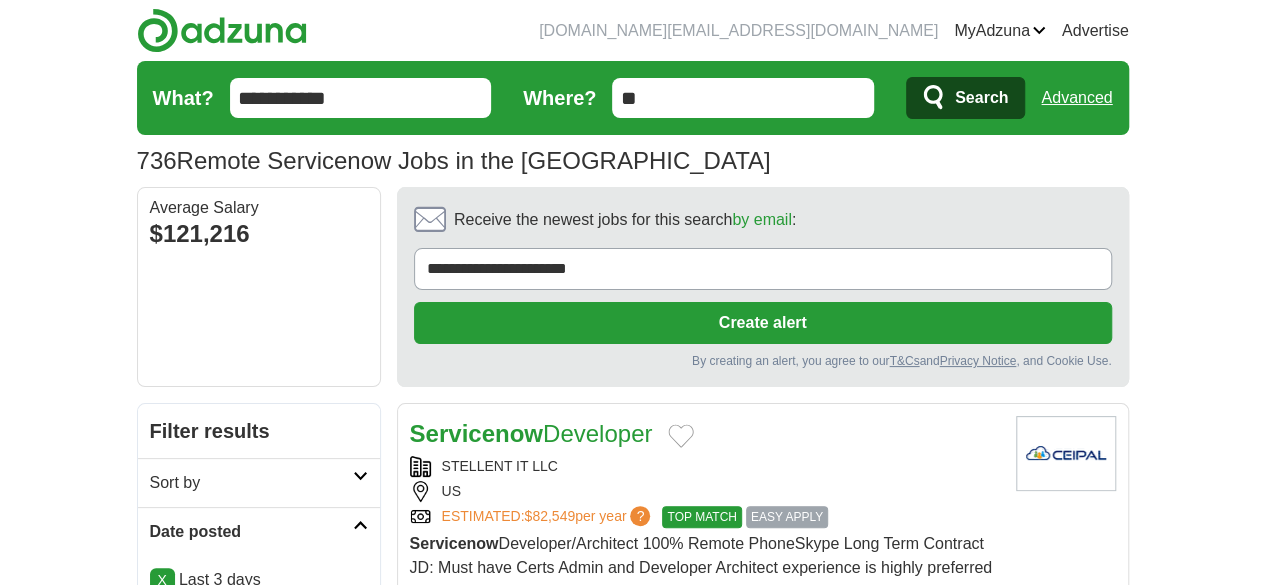 drag, startPoint x: 318, startPoint y: 128, endPoint x: 274, endPoint y: 103, distance: 50.606323 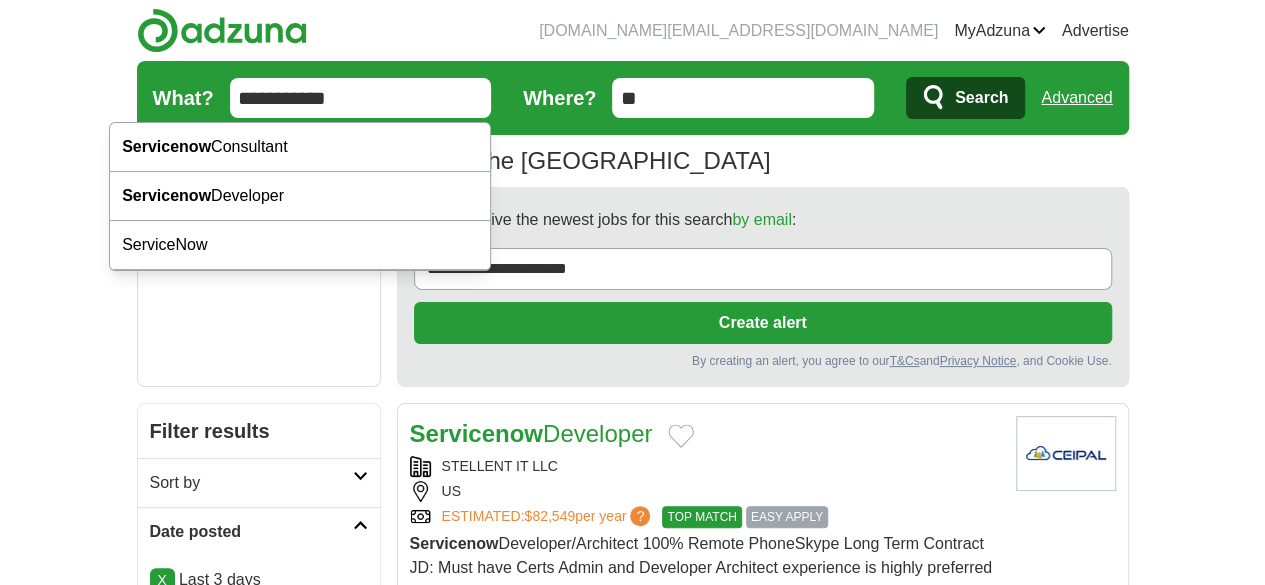 click on "**********" at bounding box center [361, 98] 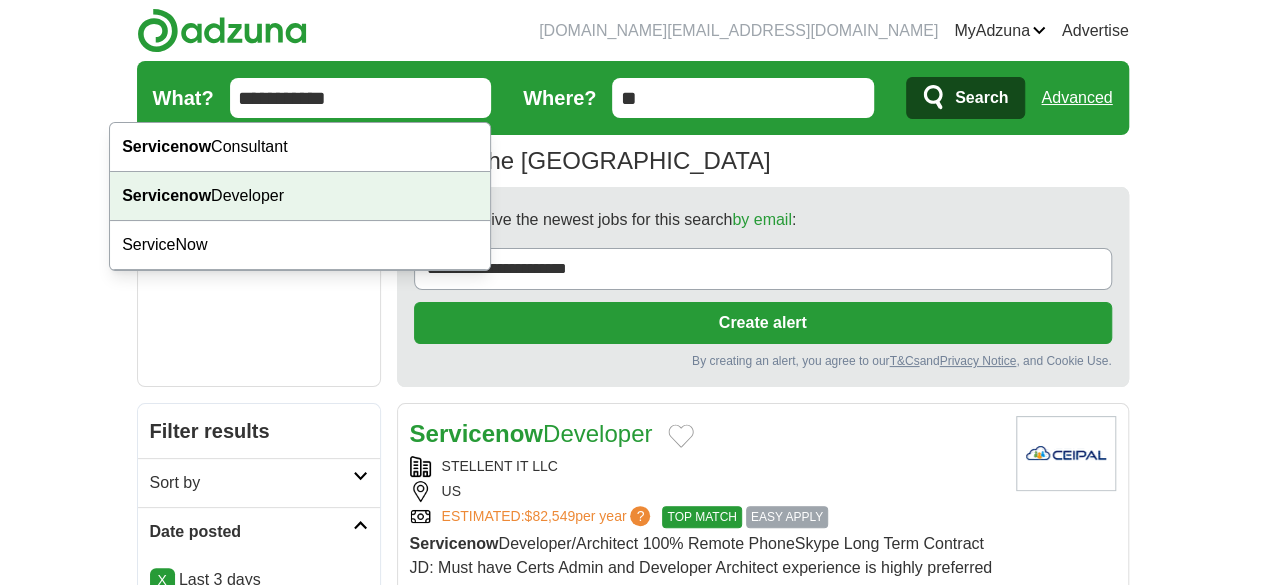 click on "evanadams.dev@gmail.com
MyAdzuna
Alerts
Favorites
Resumes
ApplyIQ
Preferences
Posted jobs
Logout
Advertise
736
Remote Servicenow Jobs in the US
Salary
Salary
Select a salary range
Salary from
from $10,000
from $20,000" at bounding box center (632, 2494) 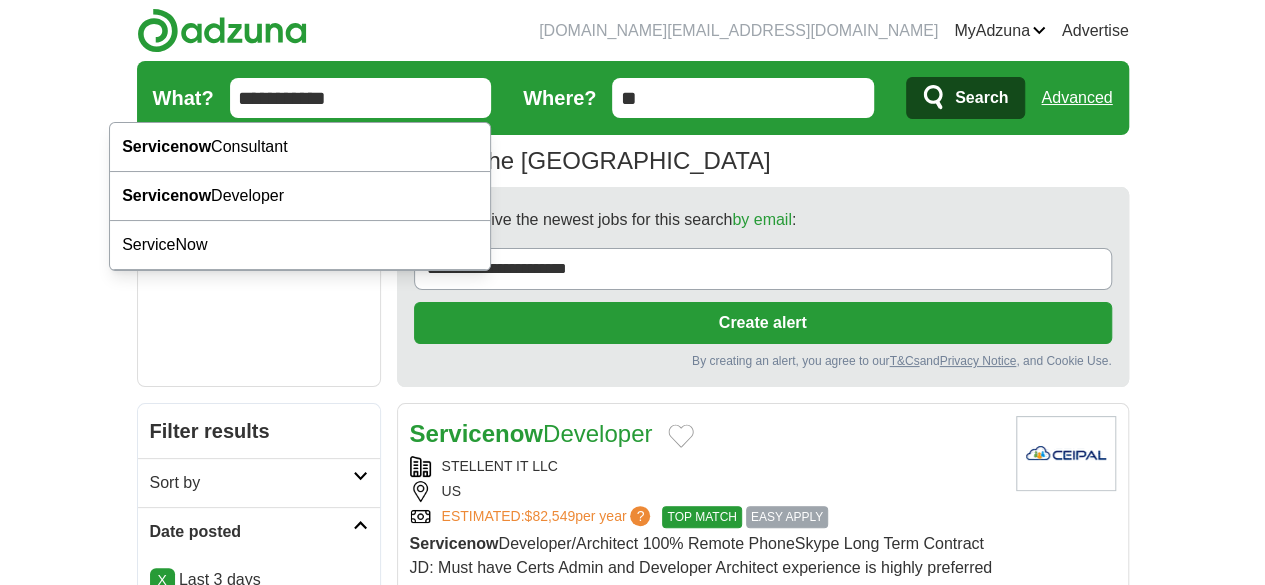 click on "**********" at bounding box center [361, 98] 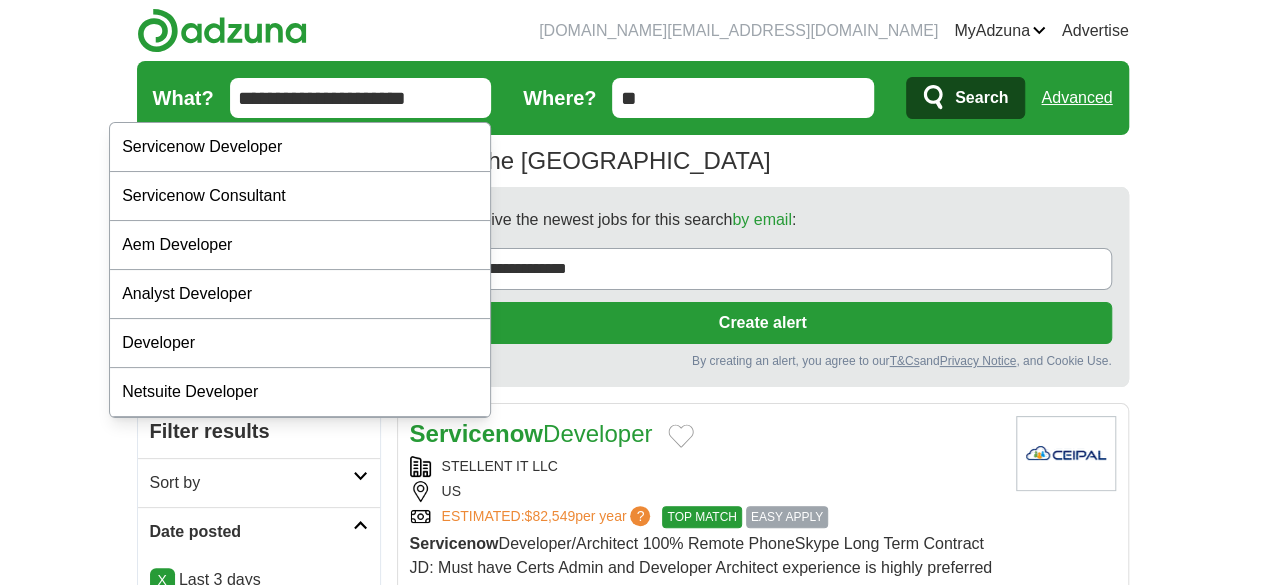 type on "**********" 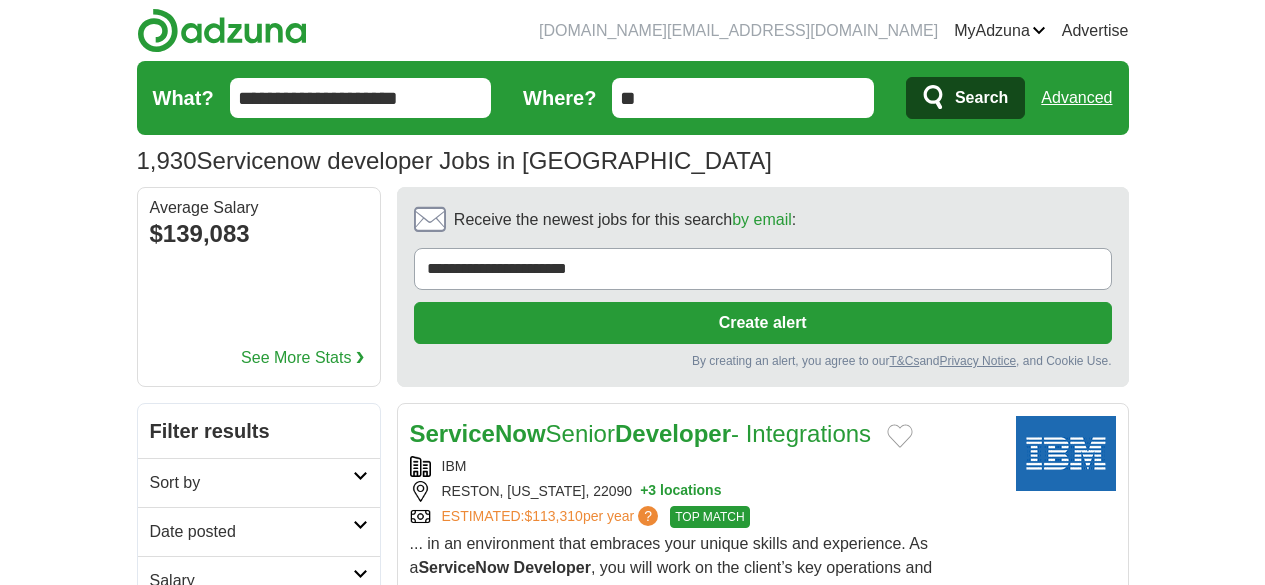 scroll, scrollTop: 0, scrollLeft: 0, axis: both 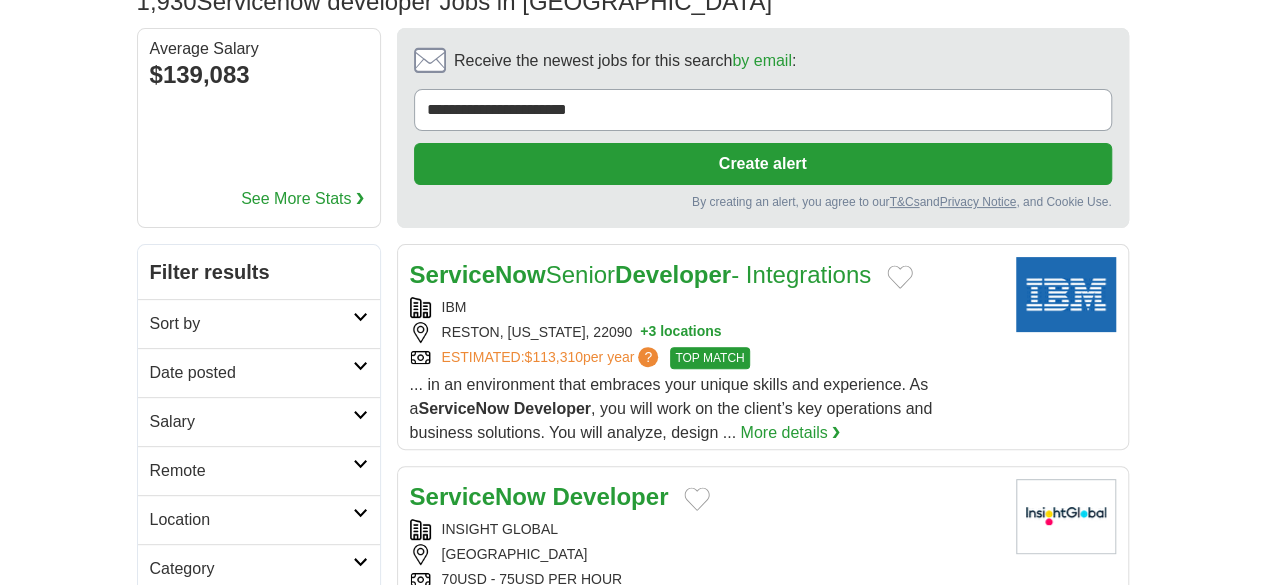 click on "Salary" at bounding box center [259, 421] 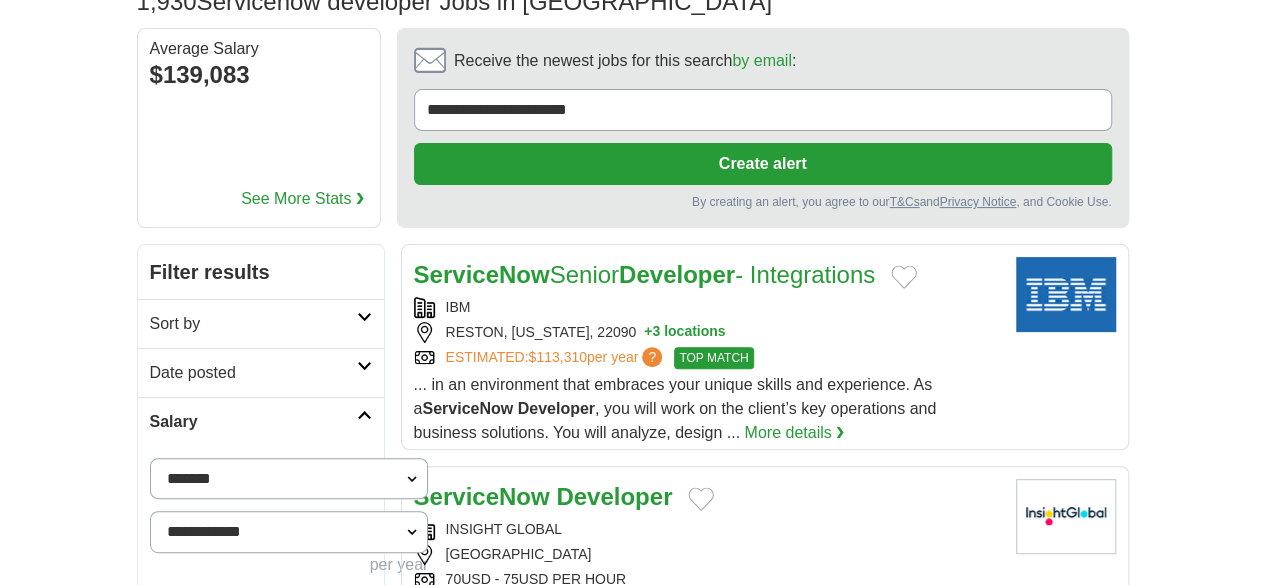 click on "Date posted" at bounding box center [253, 373] 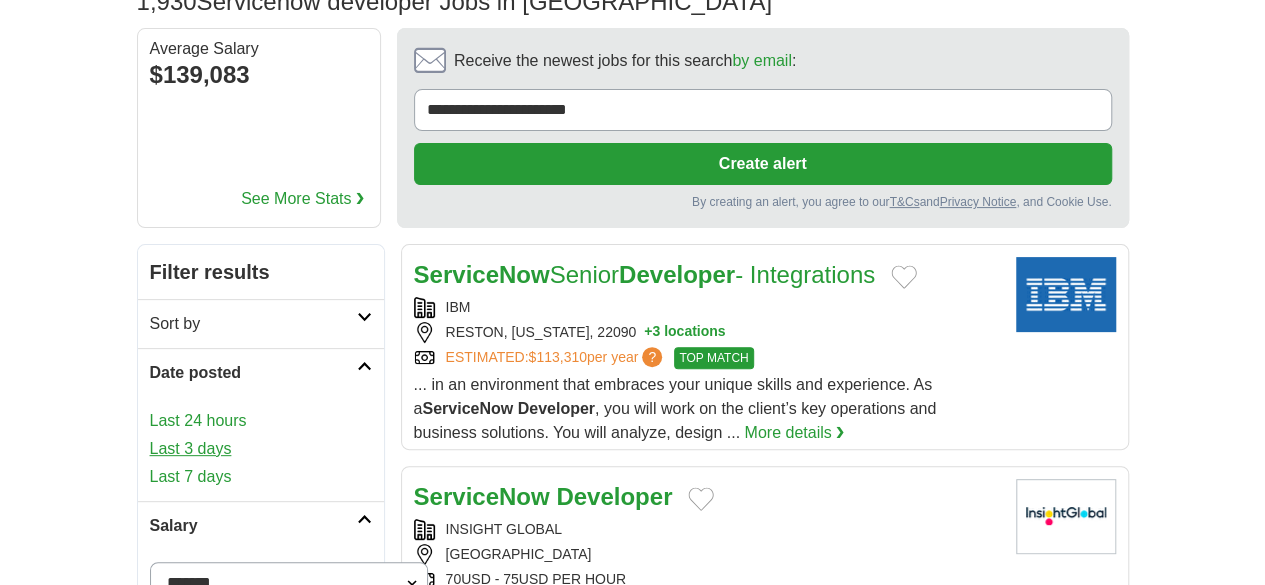 click on "Last 3 days" at bounding box center [261, 449] 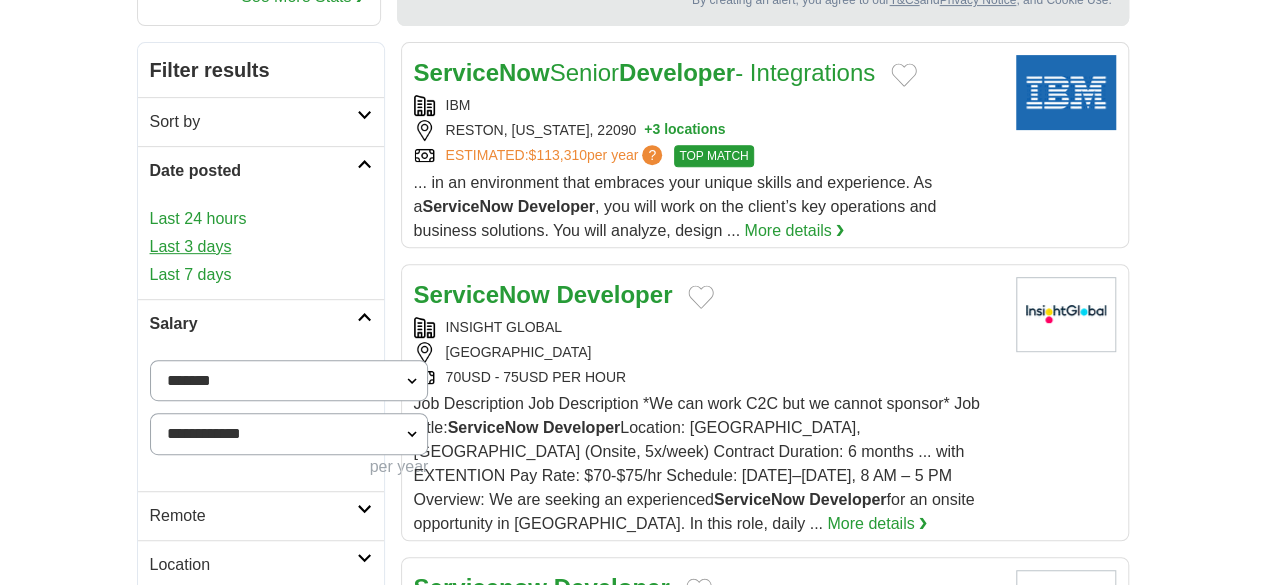 scroll, scrollTop: 369, scrollLeft: 0, axis: vertical 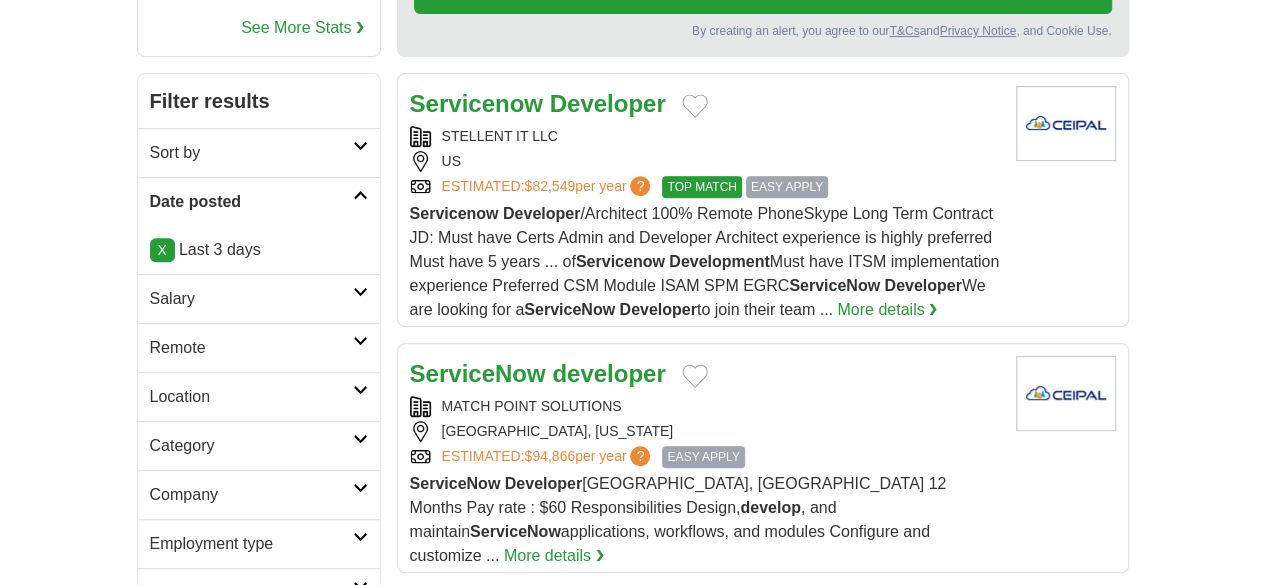 click on "Remote" at bounding box center [251, 348] 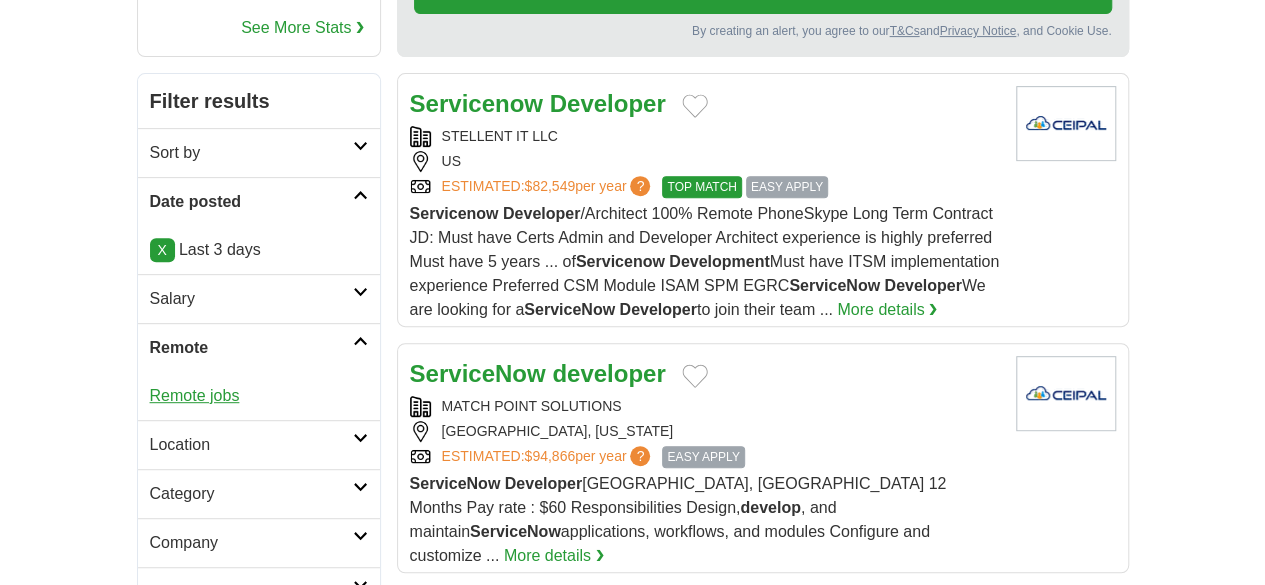 click on "Remote jobs" at bounding box center [195, 395] 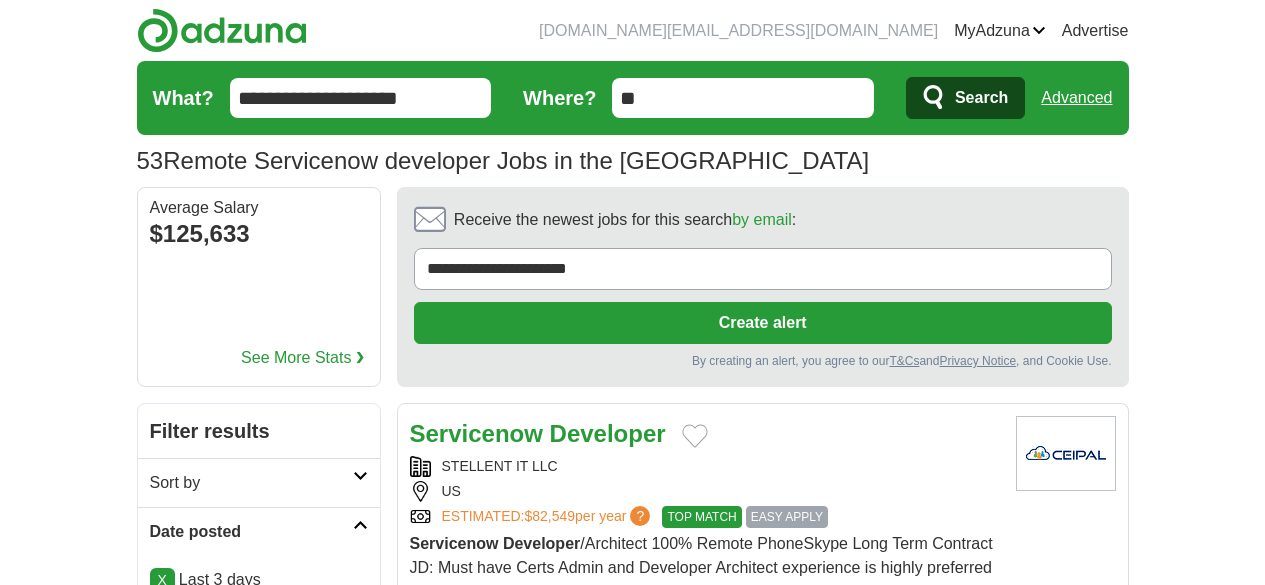 scroll, scrollTop: 0, scrollLeft: 0, axis: both 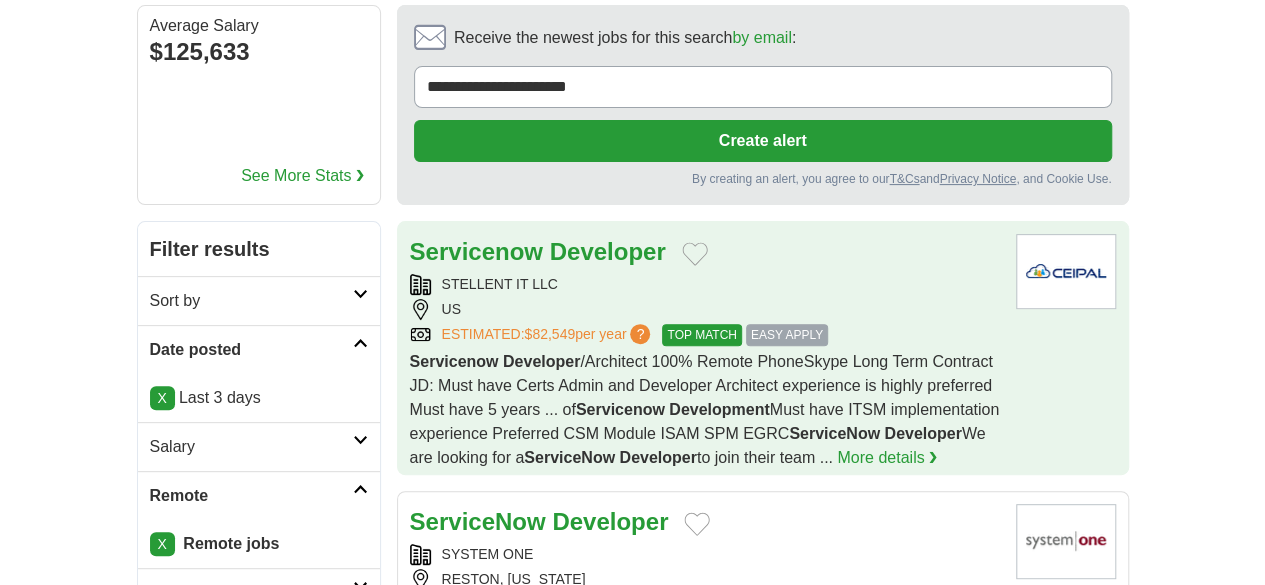 click on "STELLENT IT LLC" at bounding box center [705, 284] 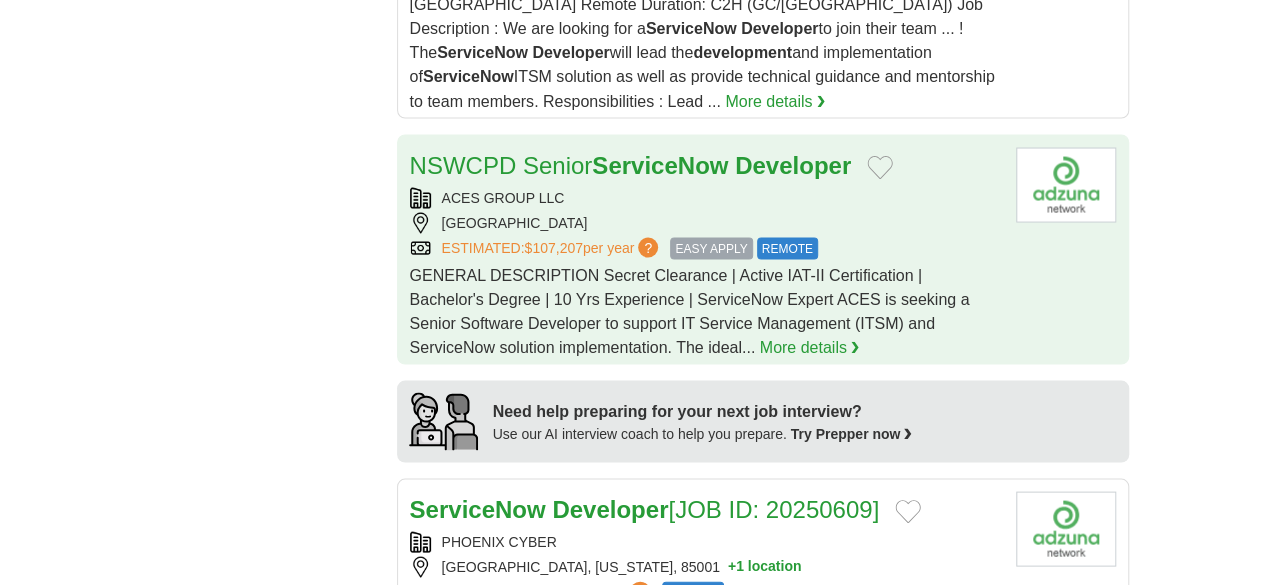 scroll, scrollTop: 1809, scrollLeft: 0, axis: vertical 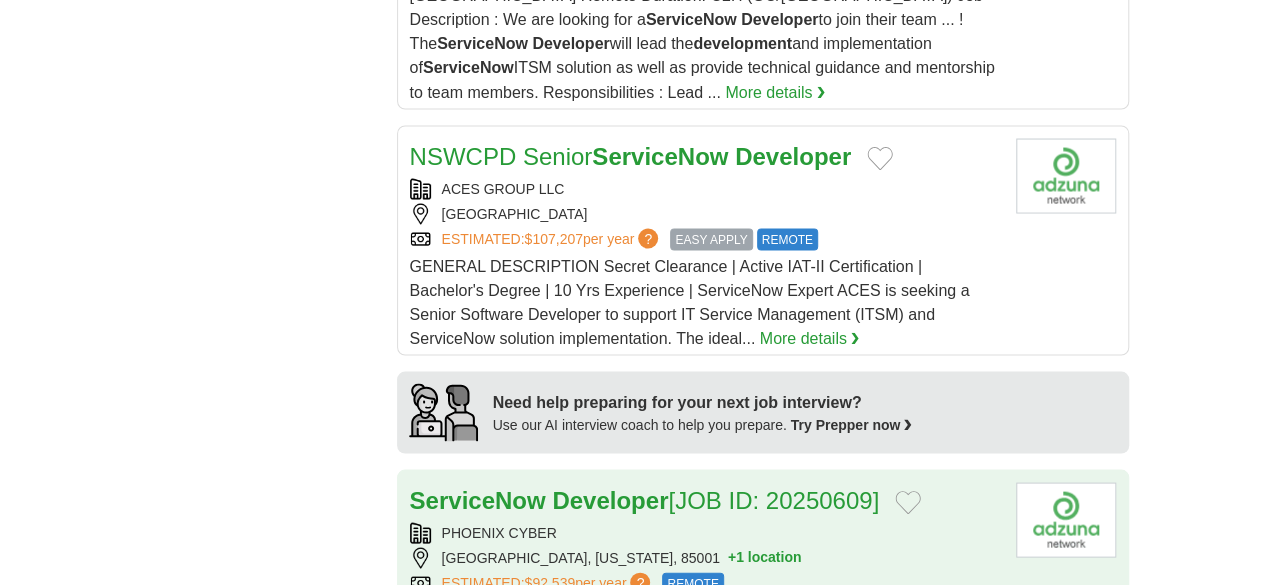 click on "PHOENIX CYBER
PHOENIX, ARIZONA, 85001
+ 1
location
ESTIMATED:
$92,539
per year
?
REMOTE" at bounding box center [705, 558] 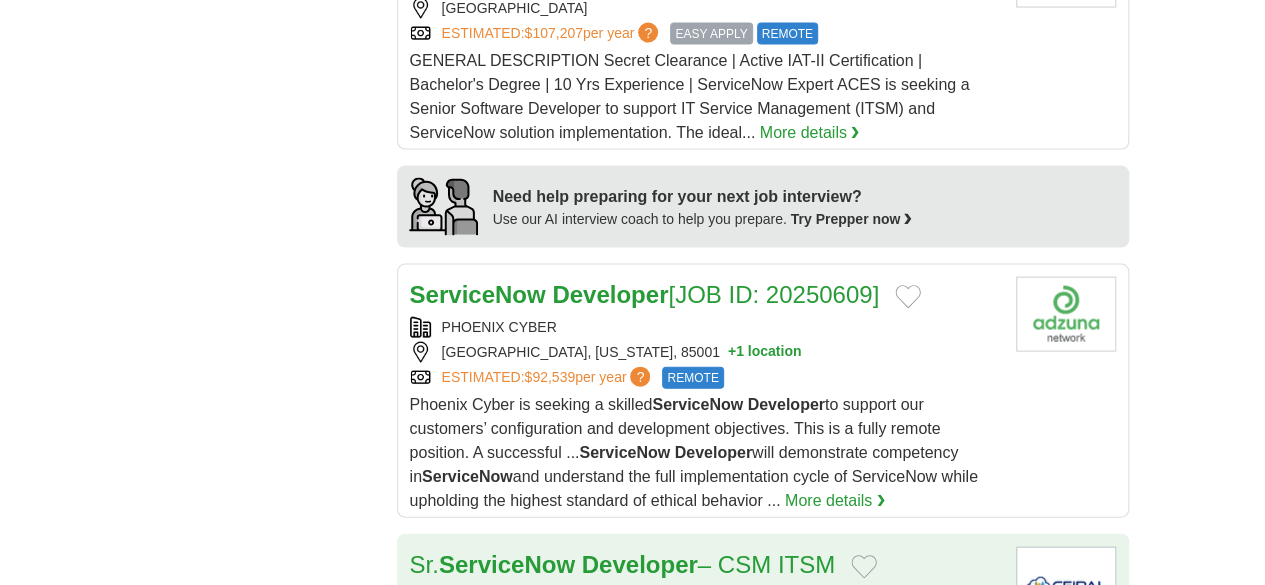 scroll, scrollTop: 2036, scrollLeft: 0, axis: vertical 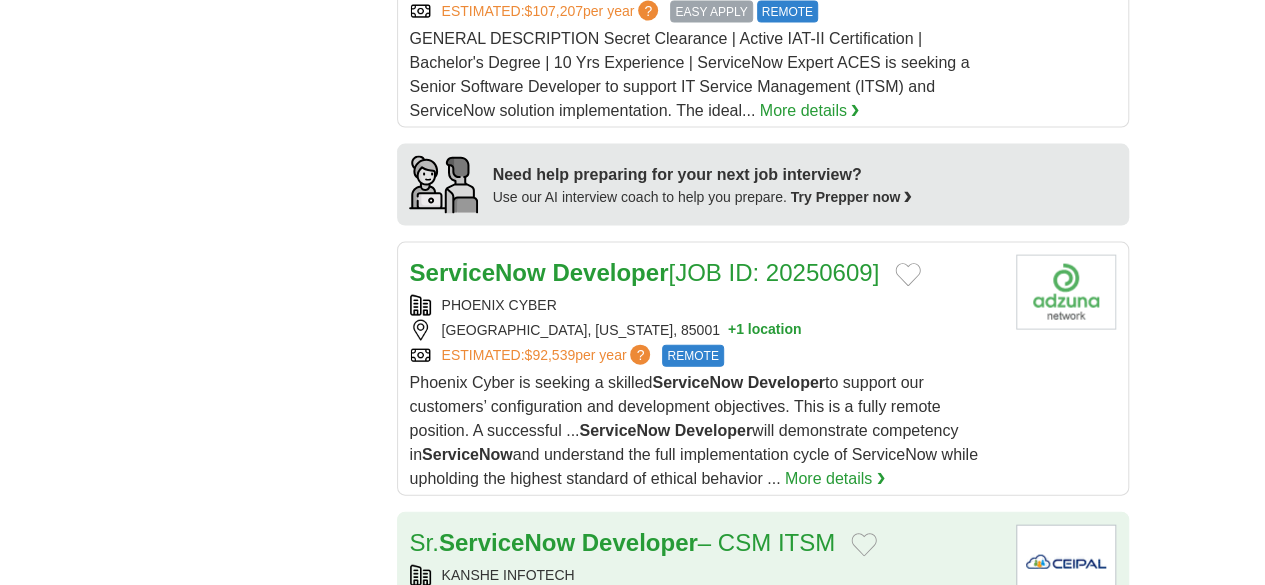 click on "ESTIMATED:
$56,510
per year
?
EASY APPLY REMOTE" at bounding box center [705, 626] 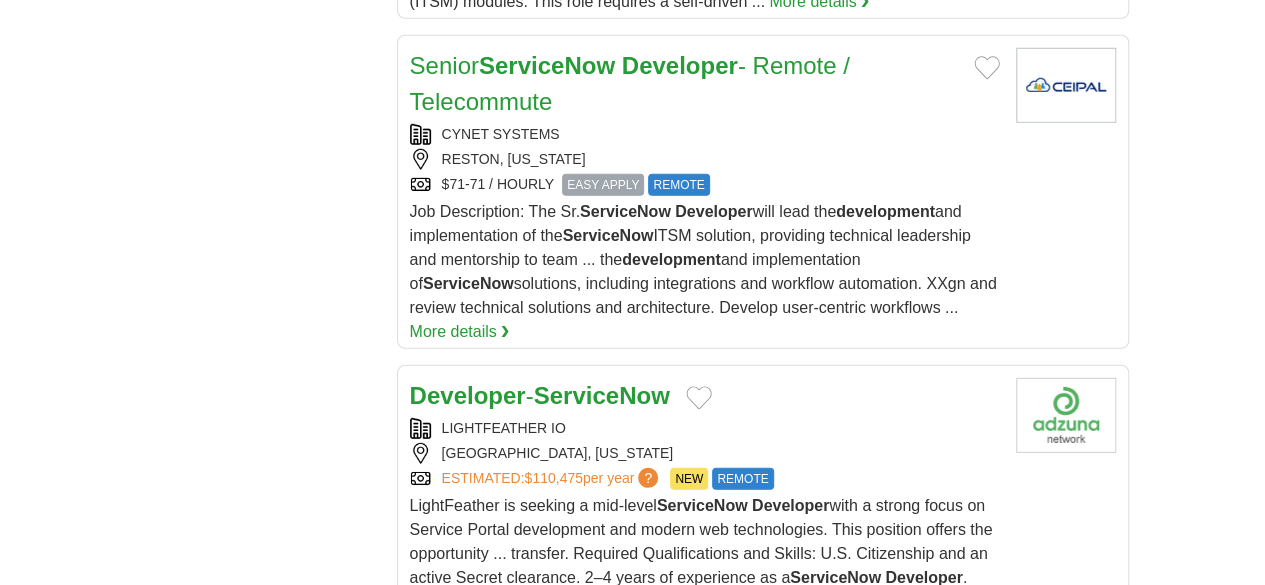 scroll, scrollTop: 2808, scrollLeft: 0, axis: vertical 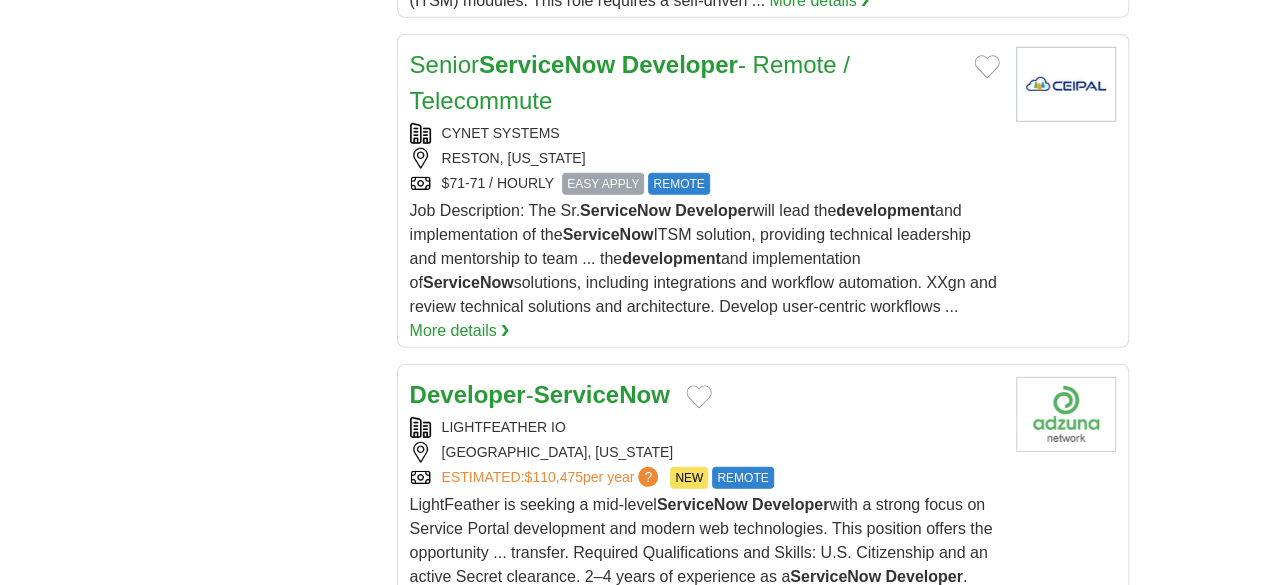 click on "2" at bounding box center (700, 1040) 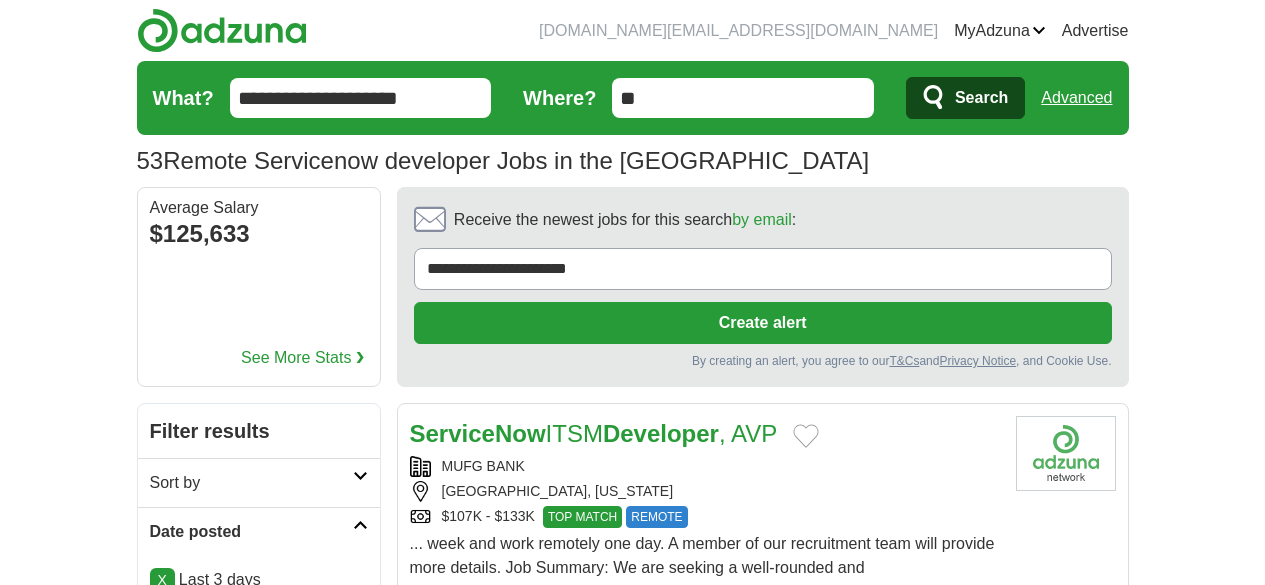 scroll, scrollTop: 0, scrollLeft: 0, axis: both 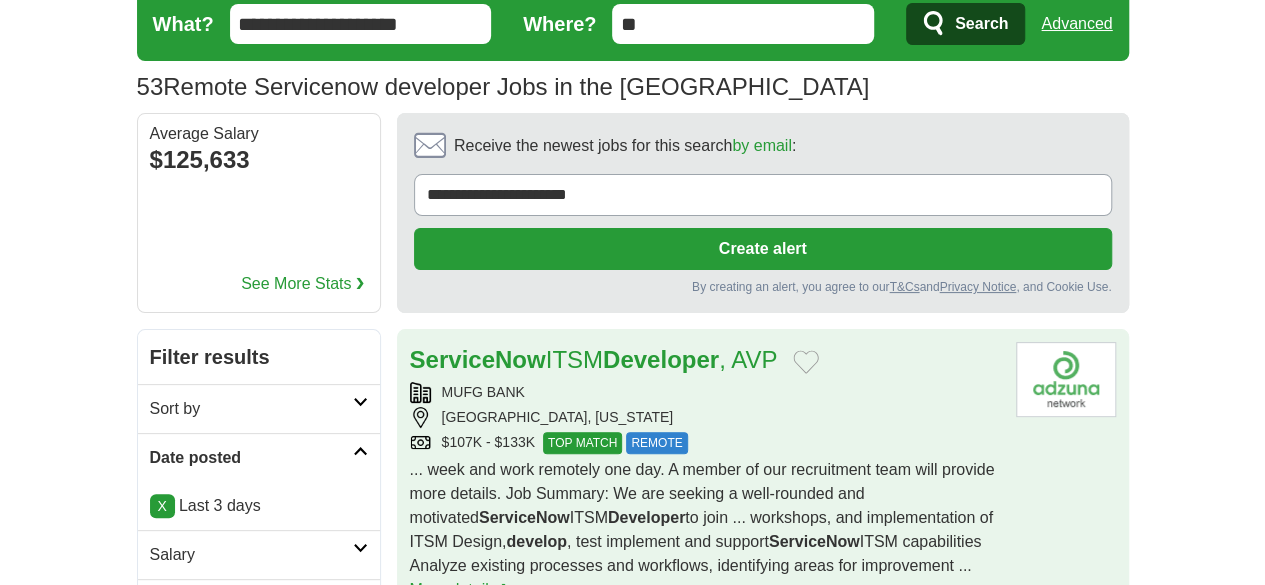 click on "MUFG BANK
[GEOGRAPHIC_DATA], [US_STATE]
$107K - $133K
TOP MATCH REMOTE" at bounding box center (705, 418) 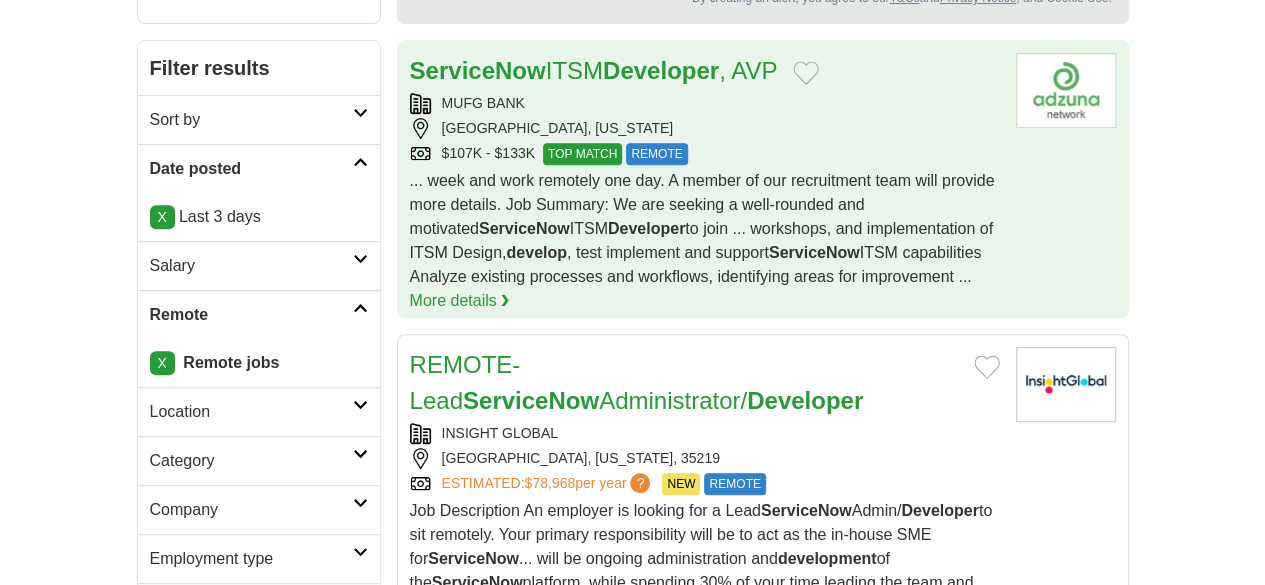 scroll, scrollTop: 364, scrollLeft: 0, axis: vertical 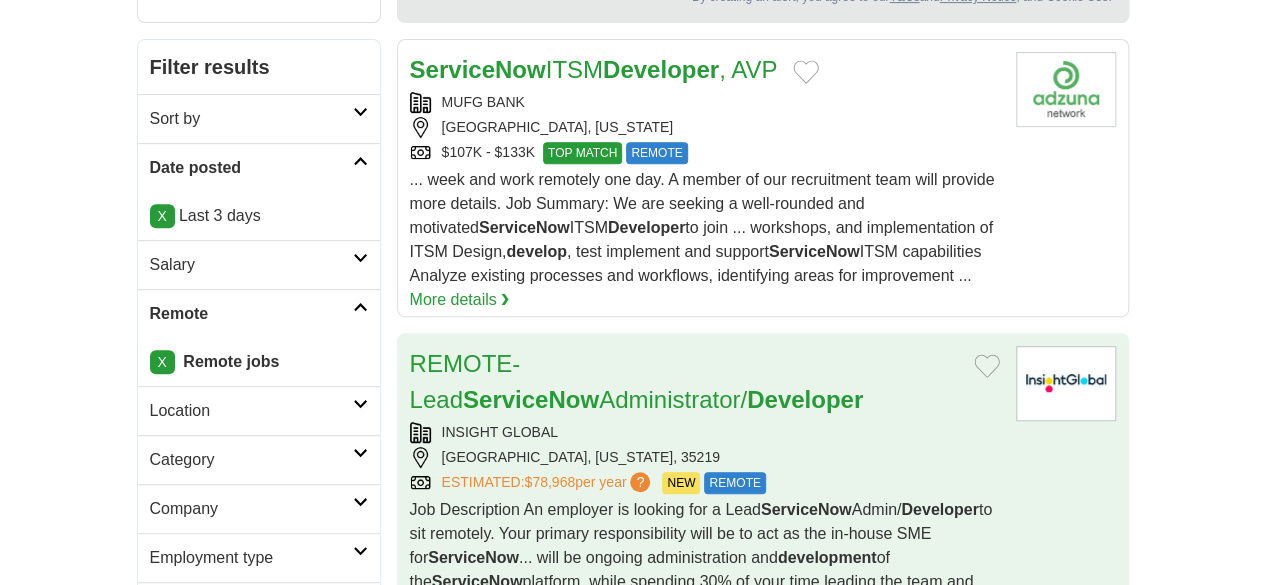 click on "ESTIMATED:
$78,968
per year
?
NEW REMOTE" at bounding box center [705, 483] 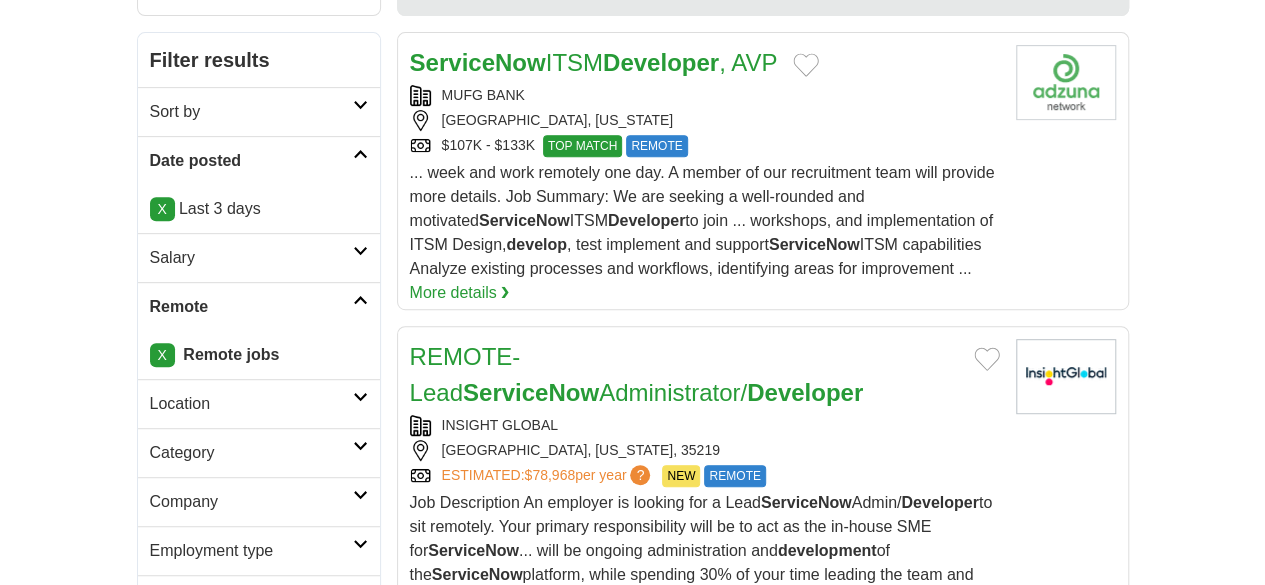 scroll, scrollTop: 0, scrollLeft: 0, axis: both 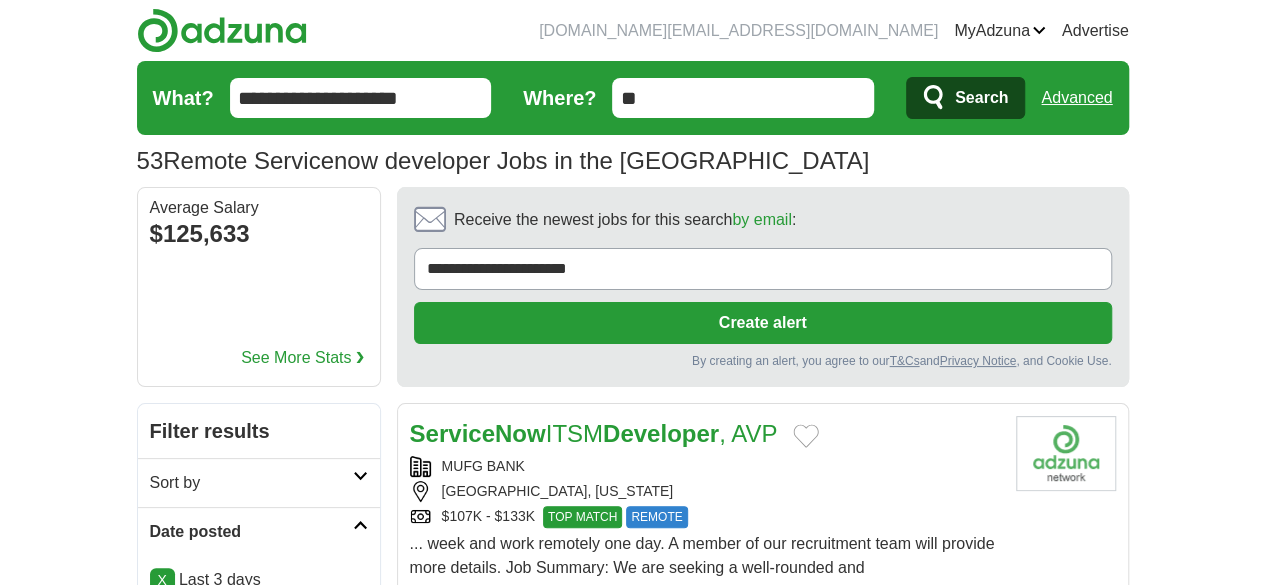 click on "**********" at bounding box center [361, 98] 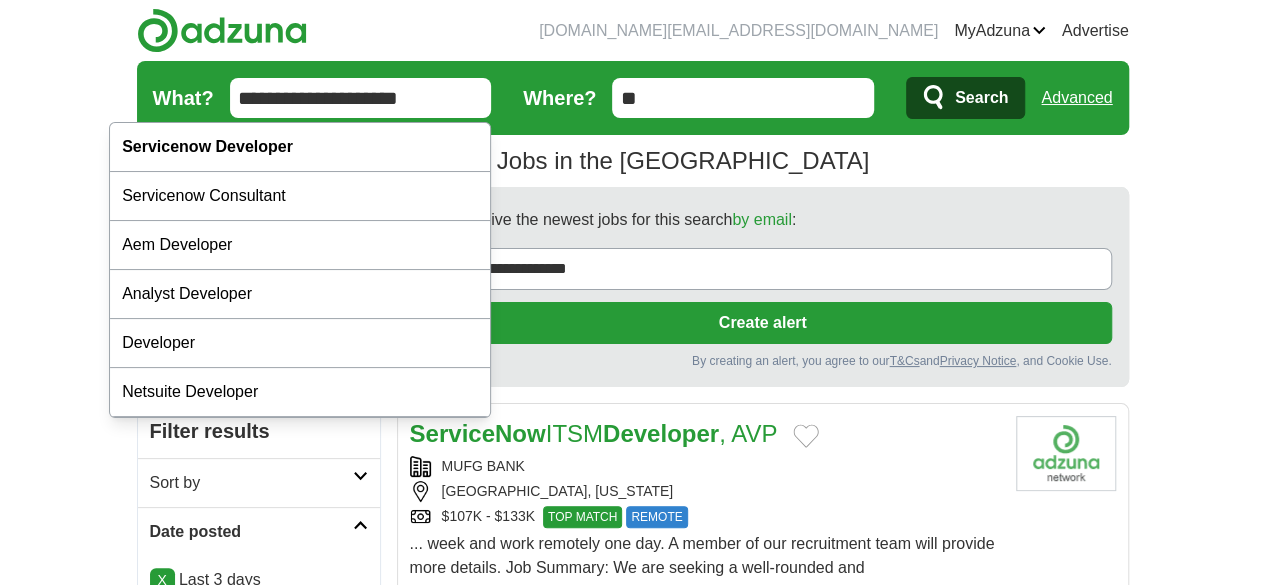 click on "**********" at bounding box center [361, 98] 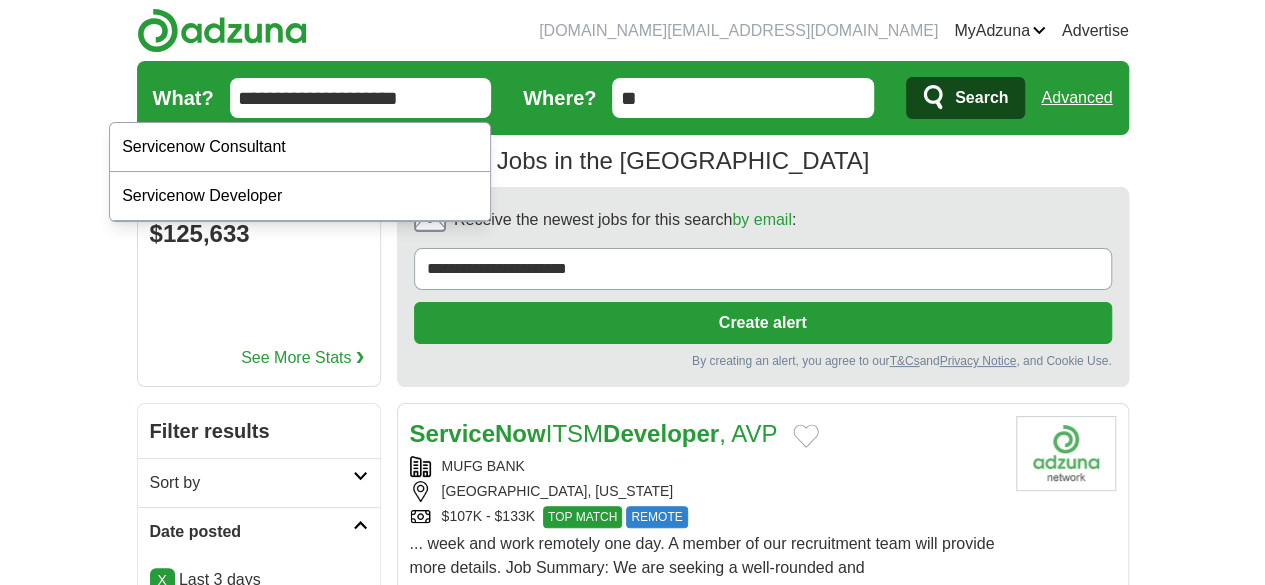 type on "**********" 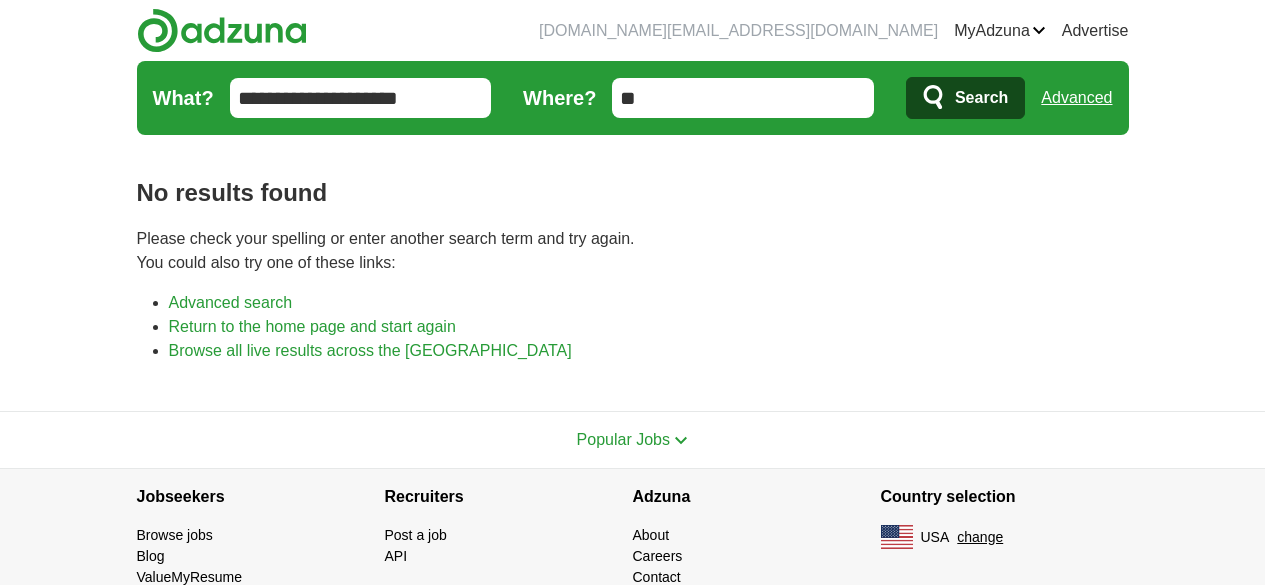 scroll, scrollTop: 0, scrollLeft: 0, axis: both 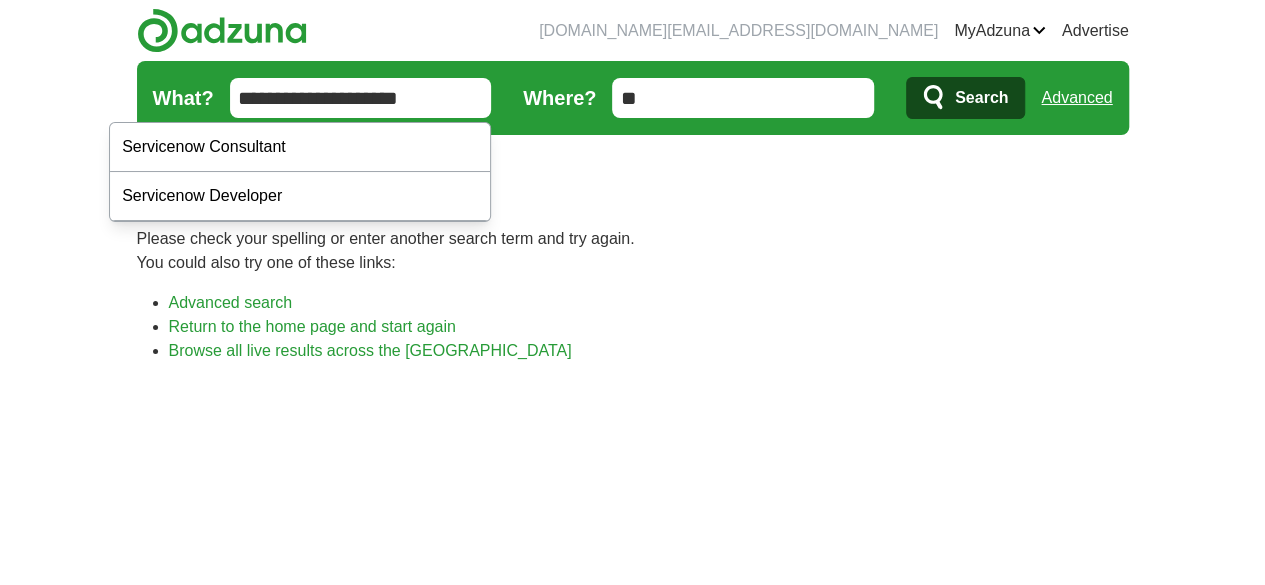 click on "**********" at bounding box center [361, 98] 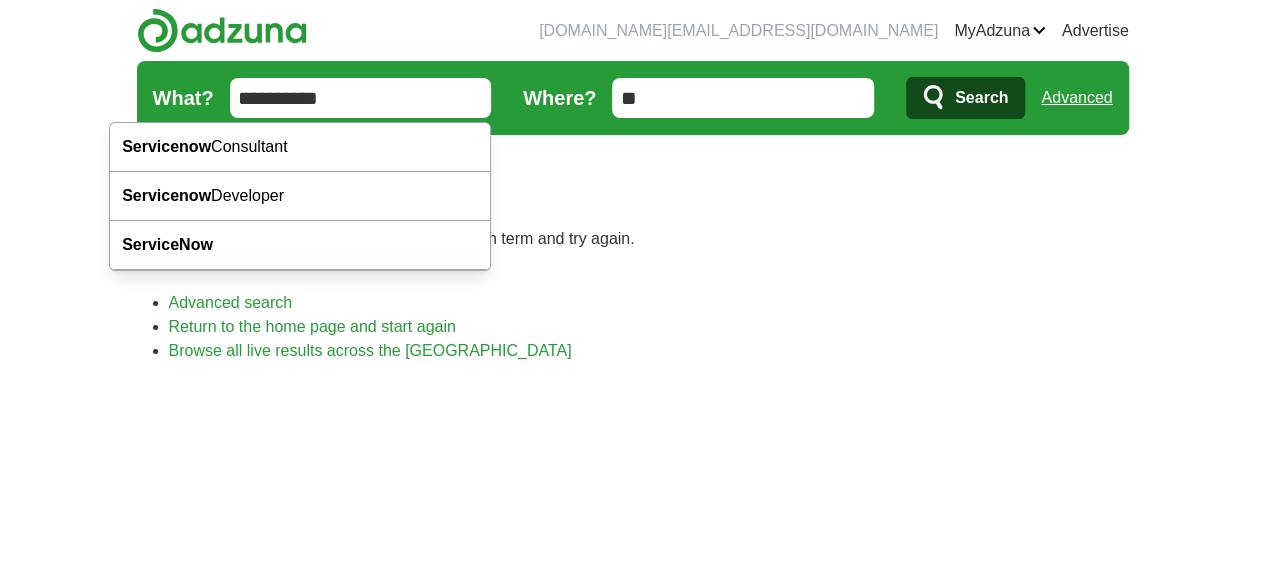 type on "**********" 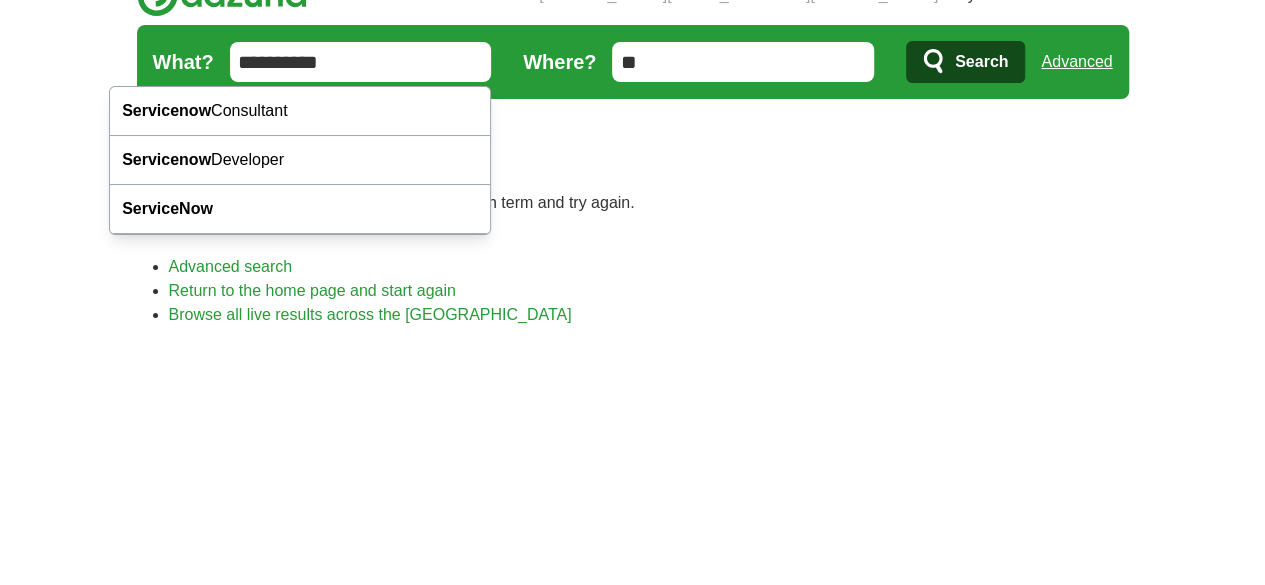 scroll, scrollTop: 0, scrollLeft: 0, axis: both 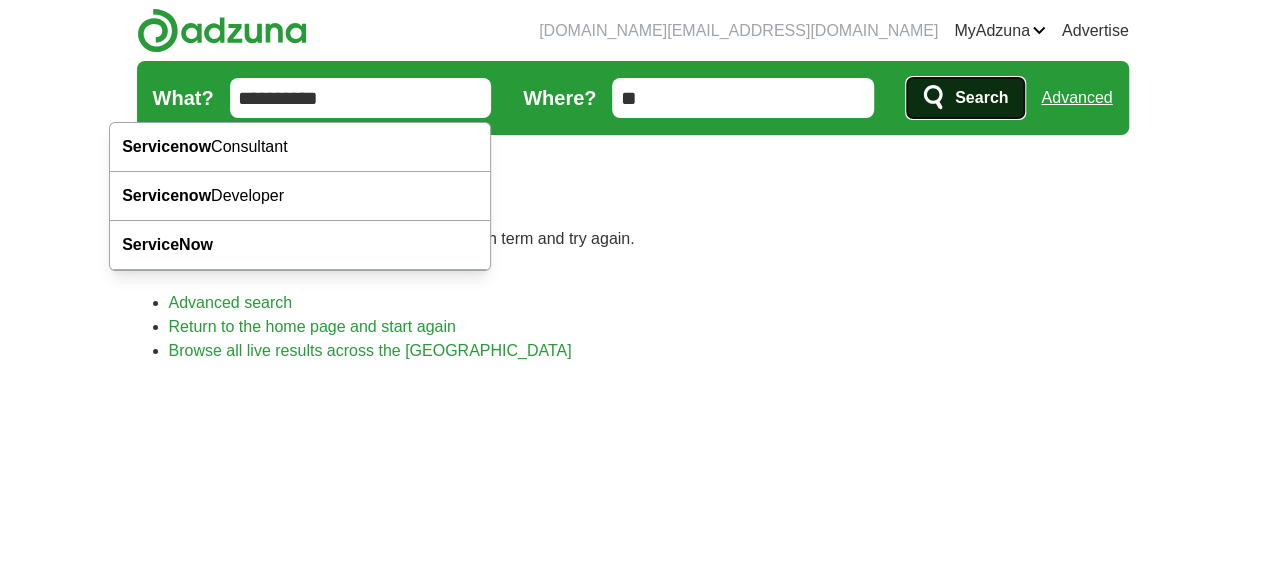 click on "Search" at bounding box center (981, 98) 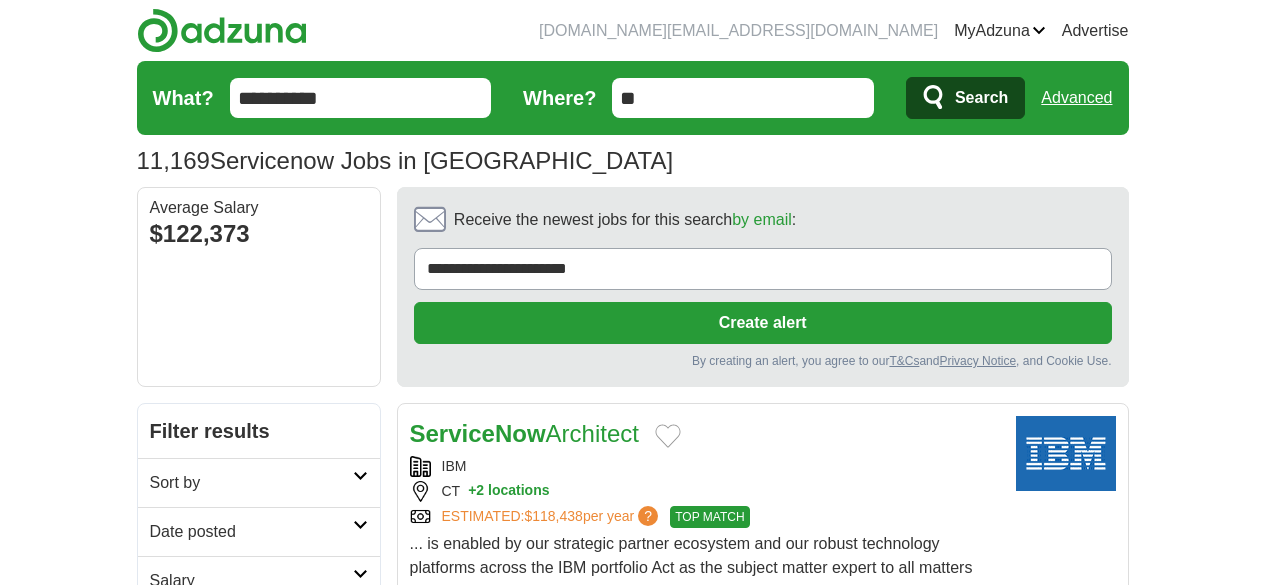 scroll, scrollTop: 0, scrollLeft: 0, axis: both 